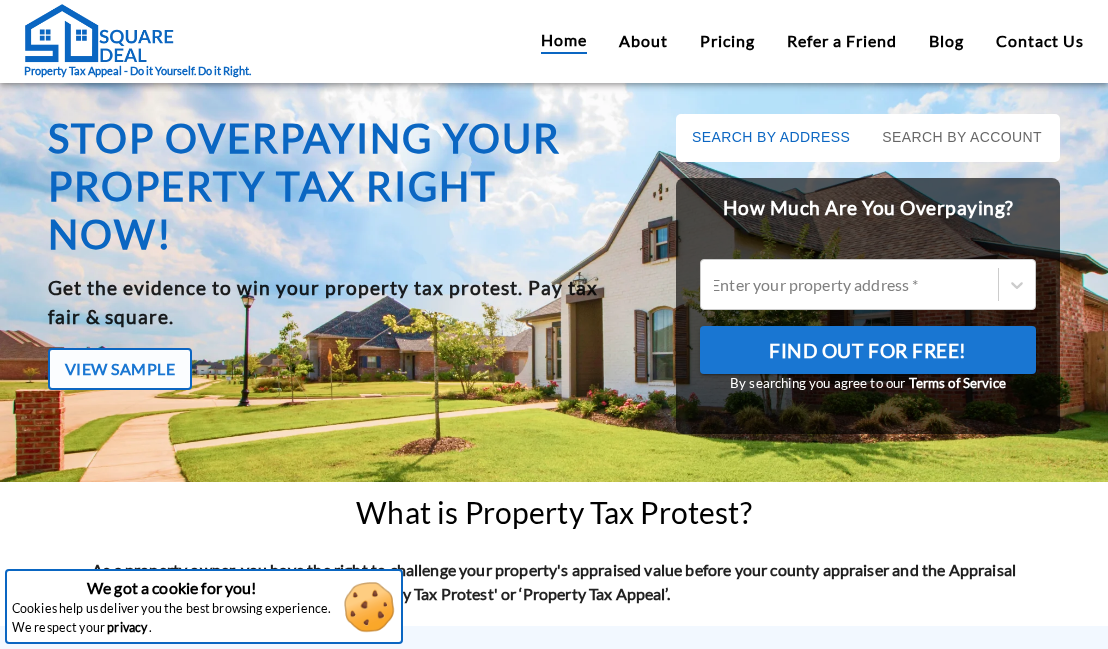 scroll, scrollTop: 0, scrollLeft: 0, axis: both 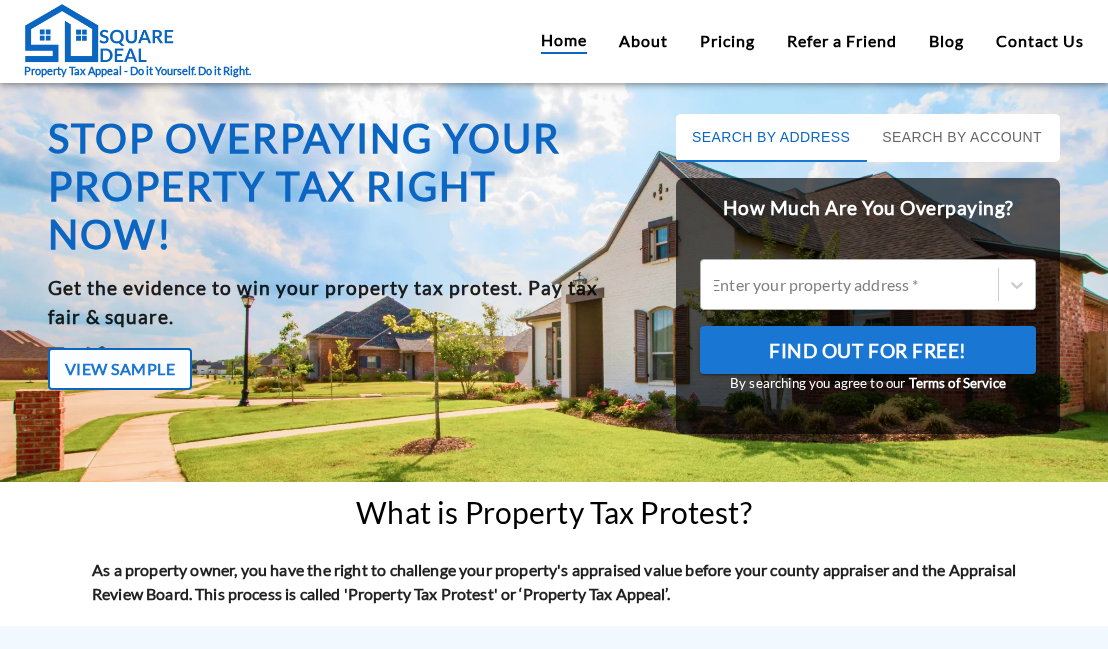 click on "Enter your property address *" at bounding box center [849, 284] 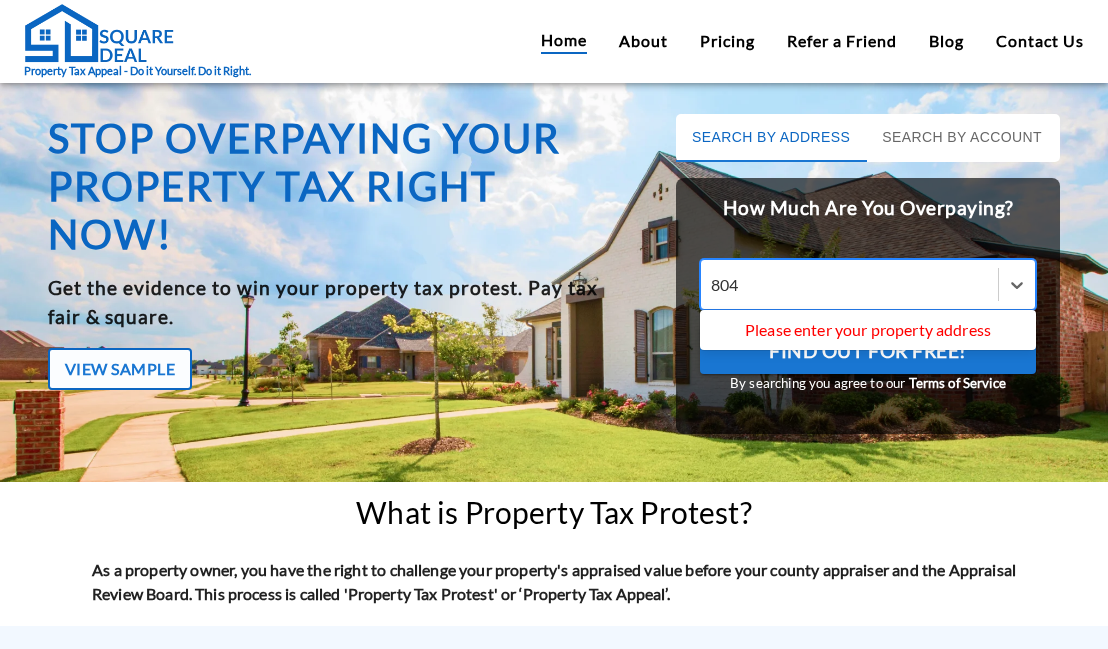 scroll, scrollTop: 0, scrollLeft: 0, axis: both 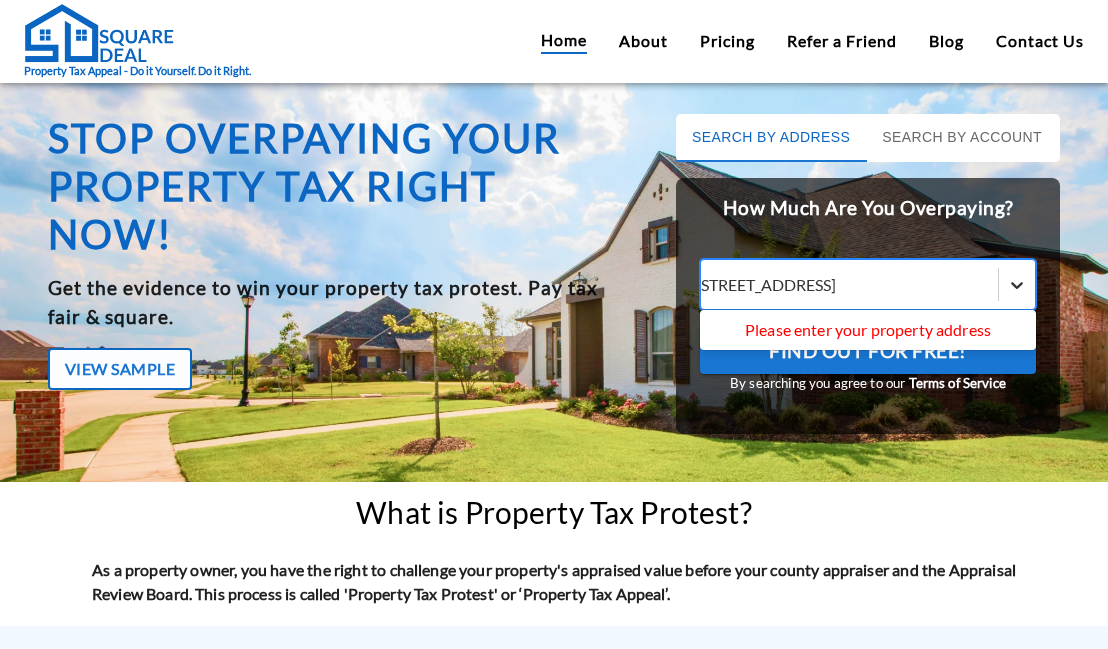 click 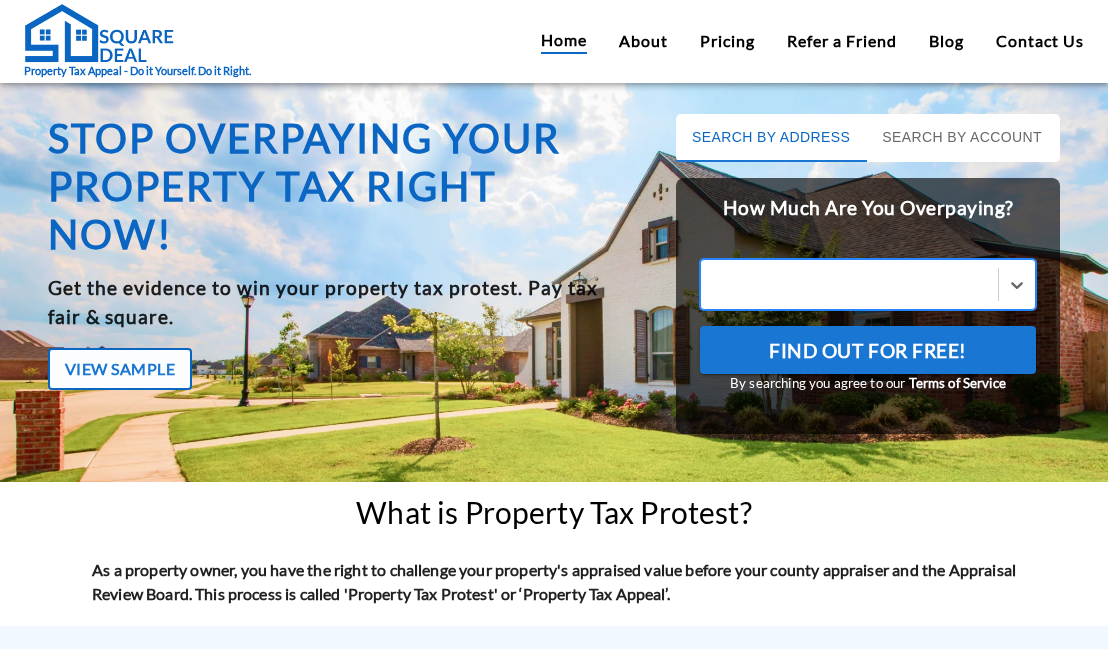 click on "[STREET_ADDRESS]" at bounding box center (843, 284) 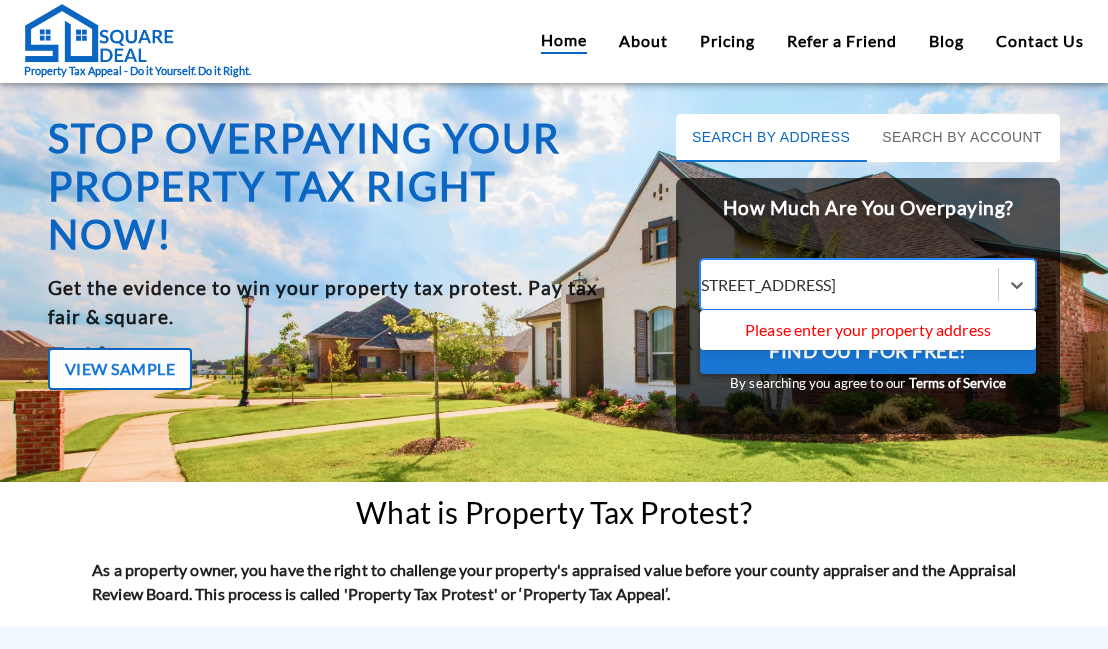 click on "Find Out For Free!" at bounding box center (868, 351) 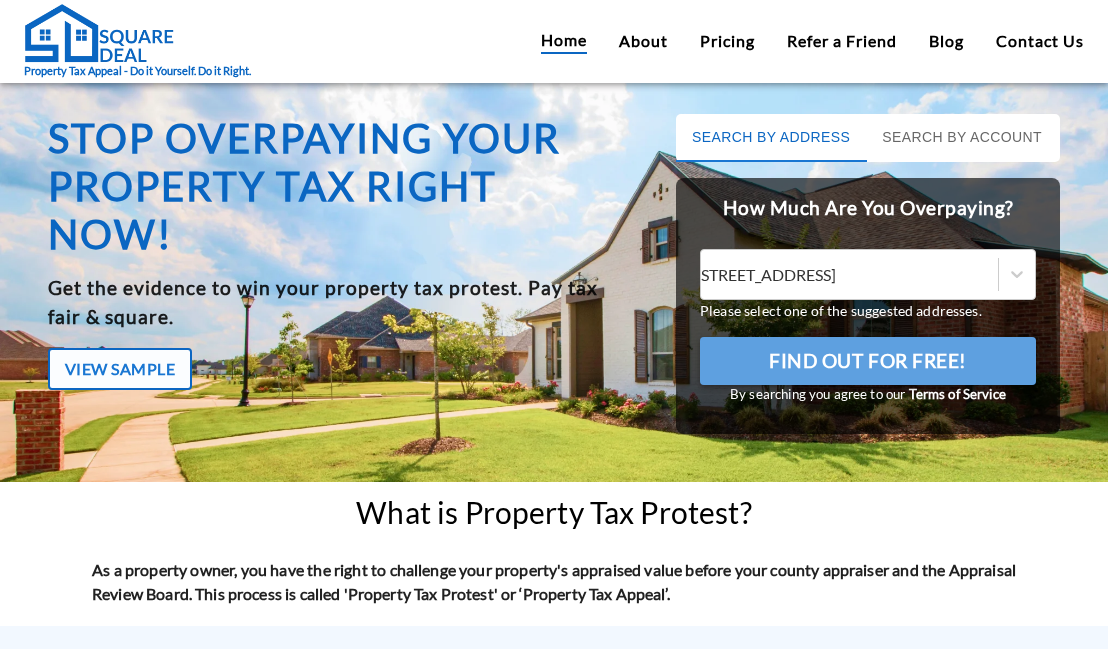click on "Find Out For Free!" at bounding box center [868, 361] 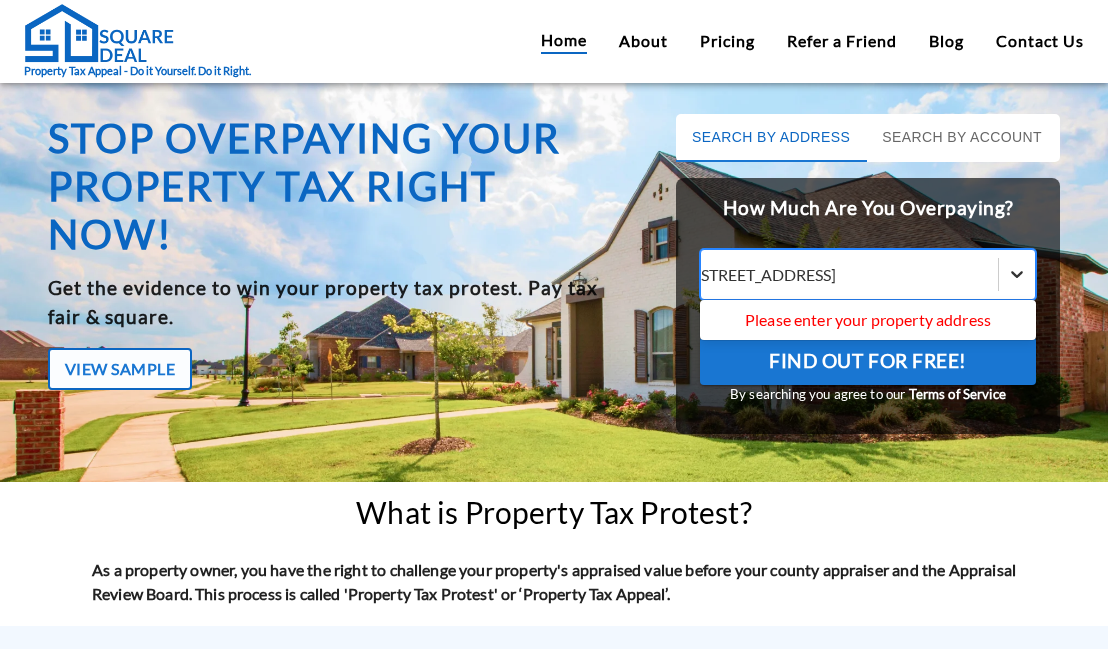 click 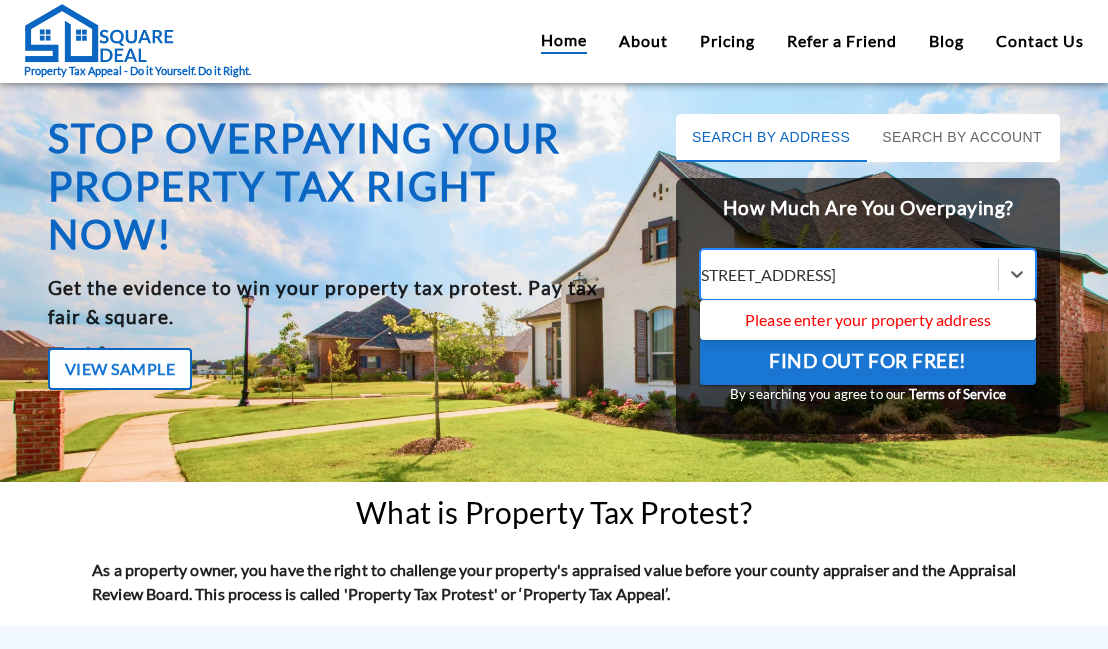 click on "Please enter your property address" at bounding box center [868, 320] 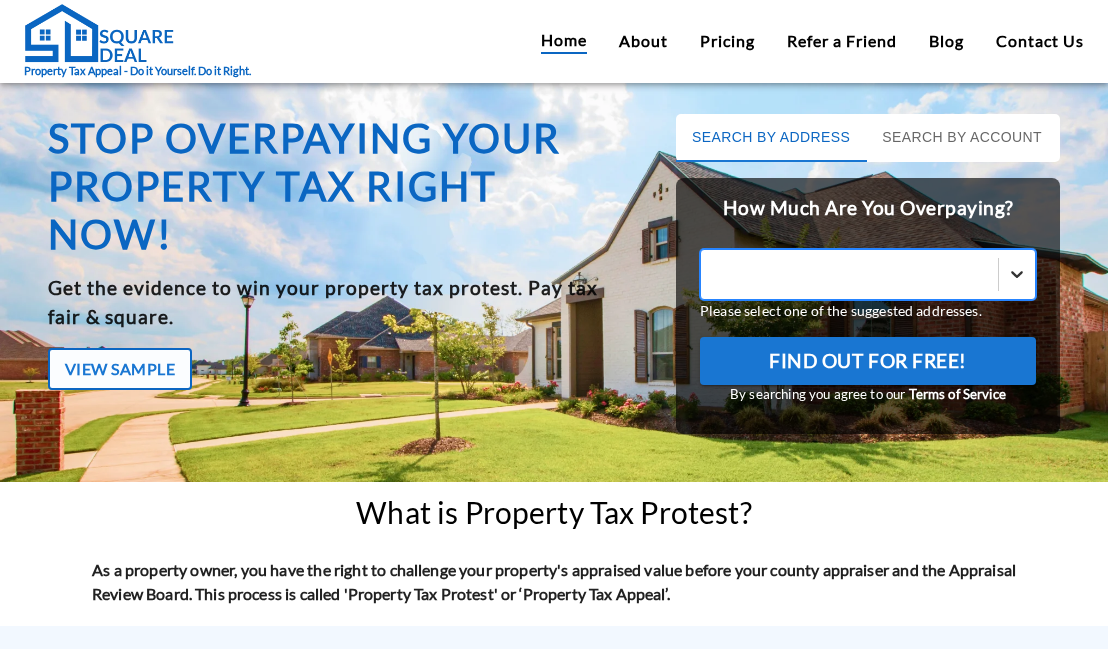 click 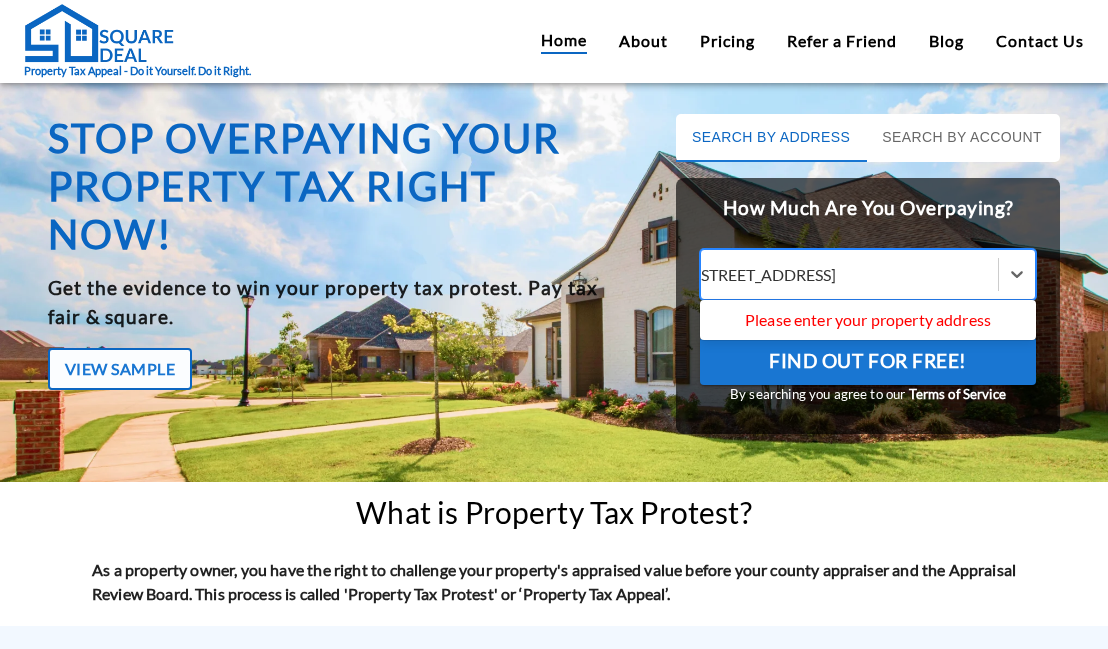type on "[STREET_ADDRESS]" 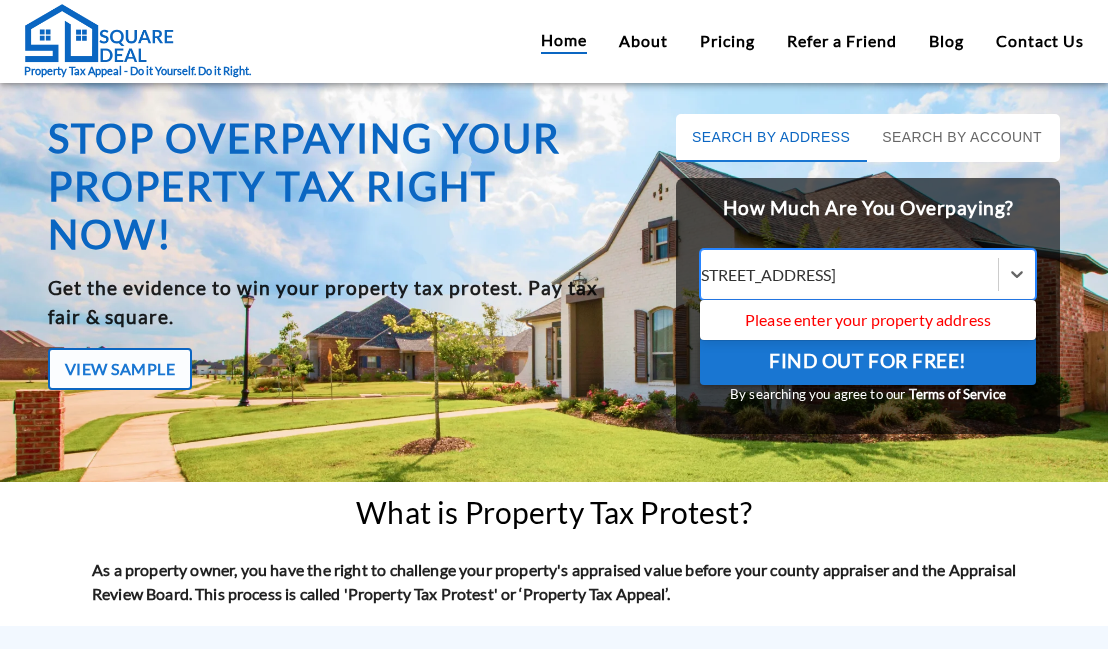click on "Find Out For Free!" at bounding box center (868, 361) 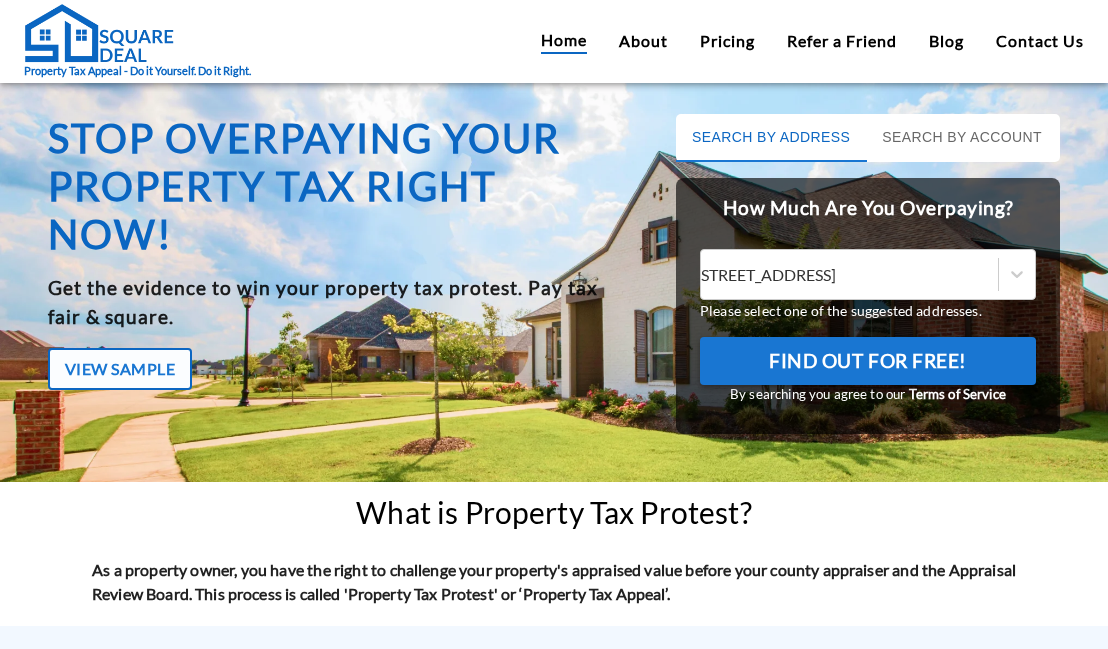 click on "Find Out For Free!" at bounding box center [868, 361] 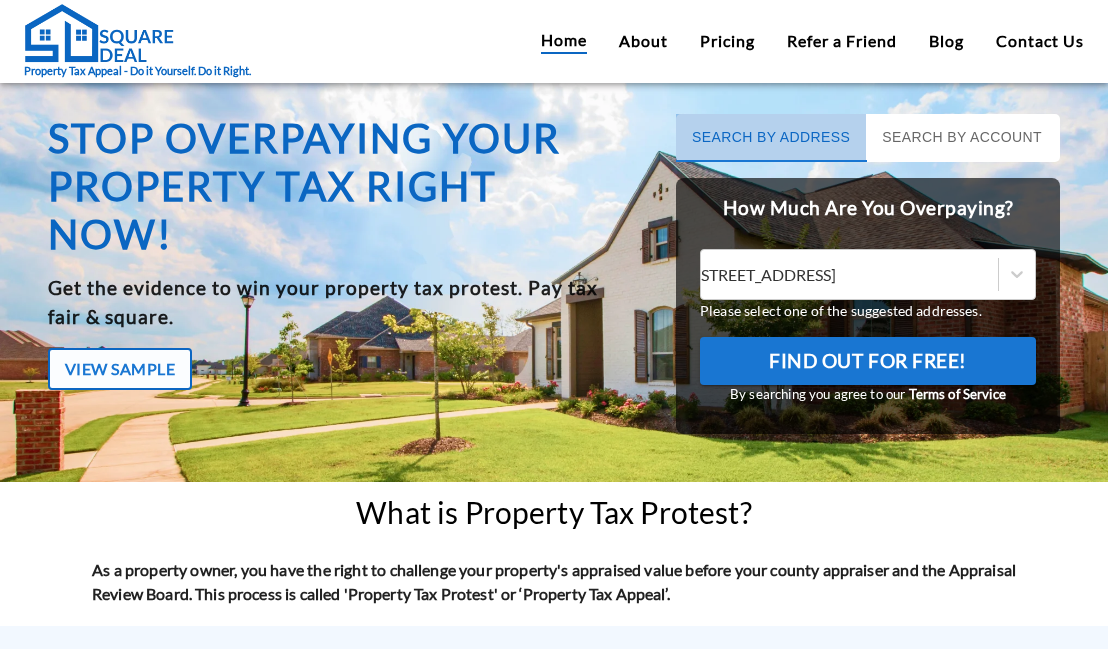 click on "Search by Address" at bounding box center (771, 138) 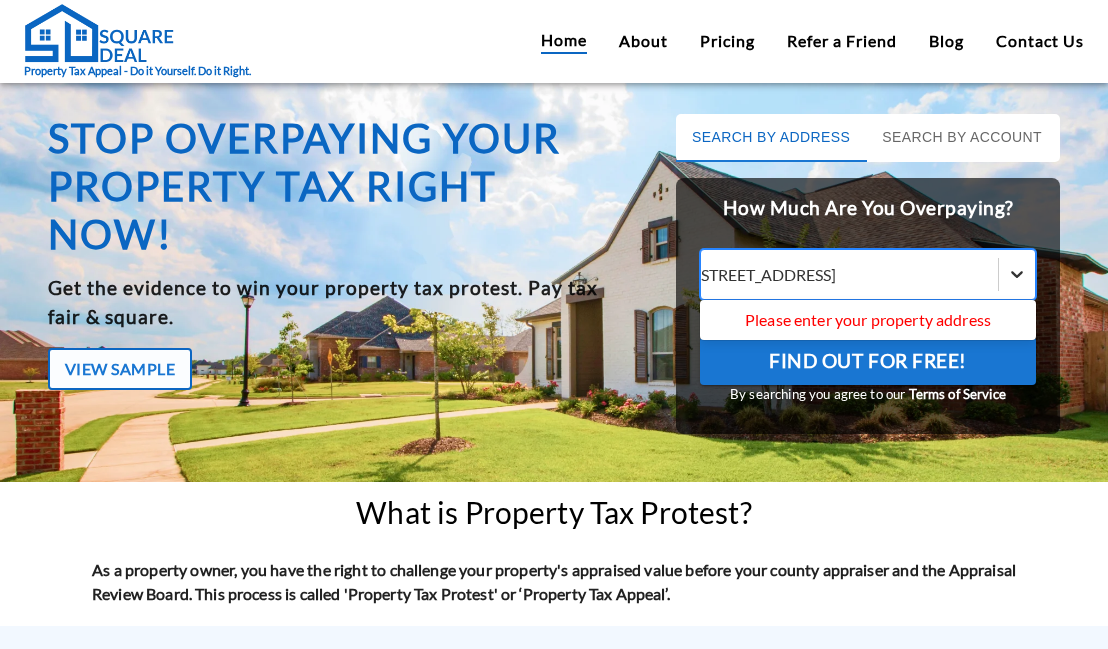 click at bounding box center (1017, 274) 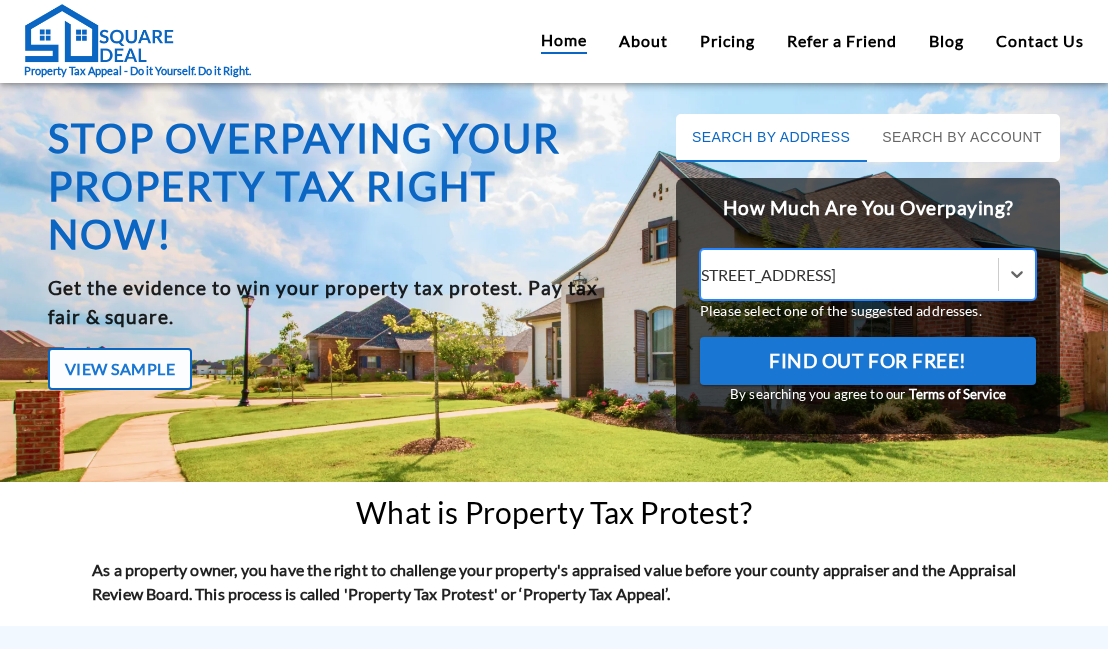 click on "[STREET_ADDRESS]" at bounding box center [843, 274] 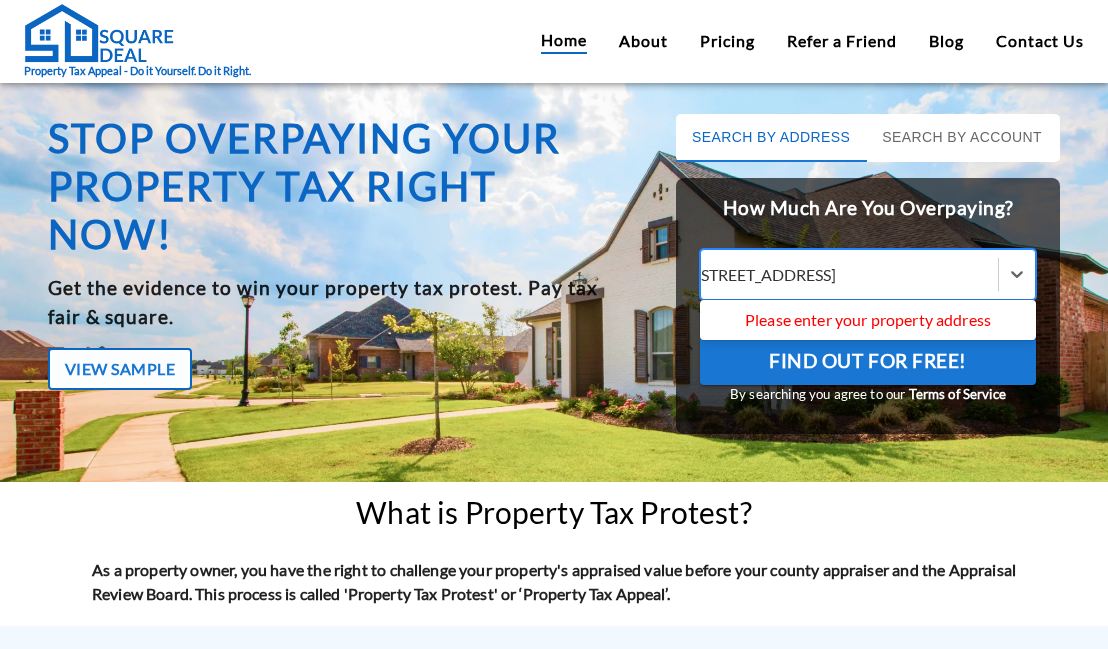 click on "[STREET_ADDRESS]" at bounding box center (843, 274) 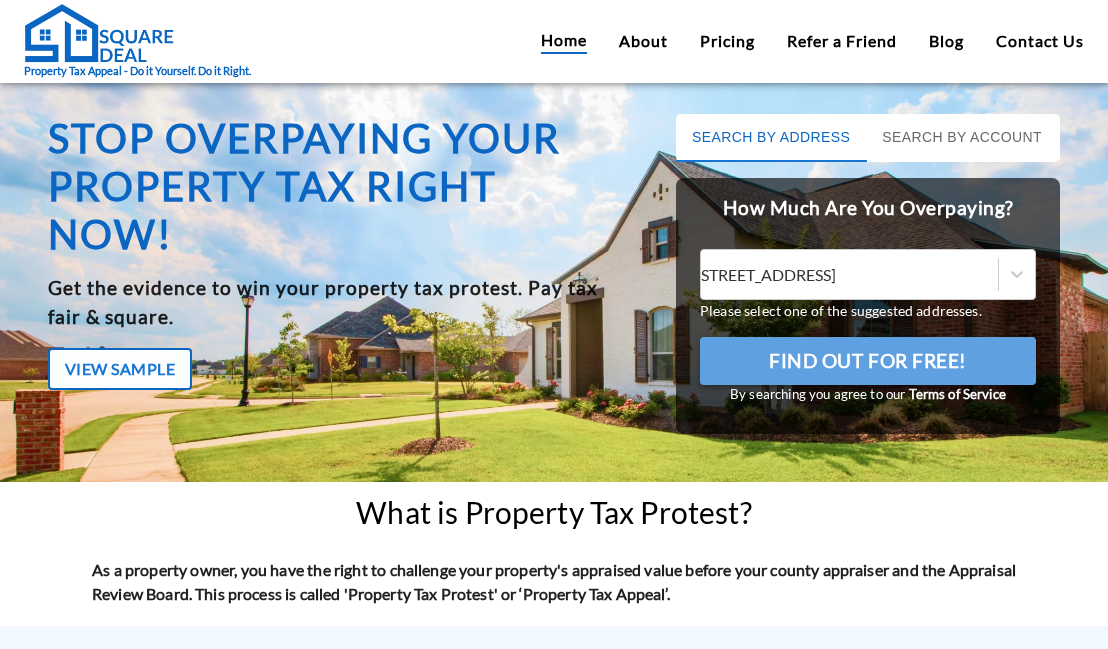 click on "Find Out For Free!" at bounding box center (868, 361) 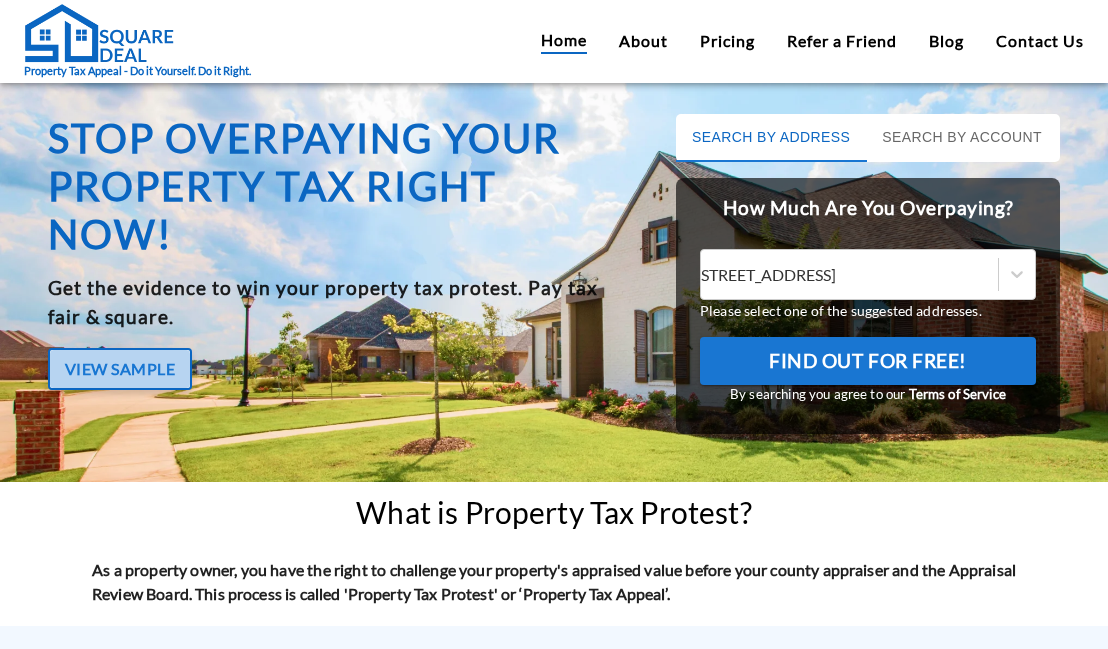 click on "View Sample" at bounding box center [120, 369] 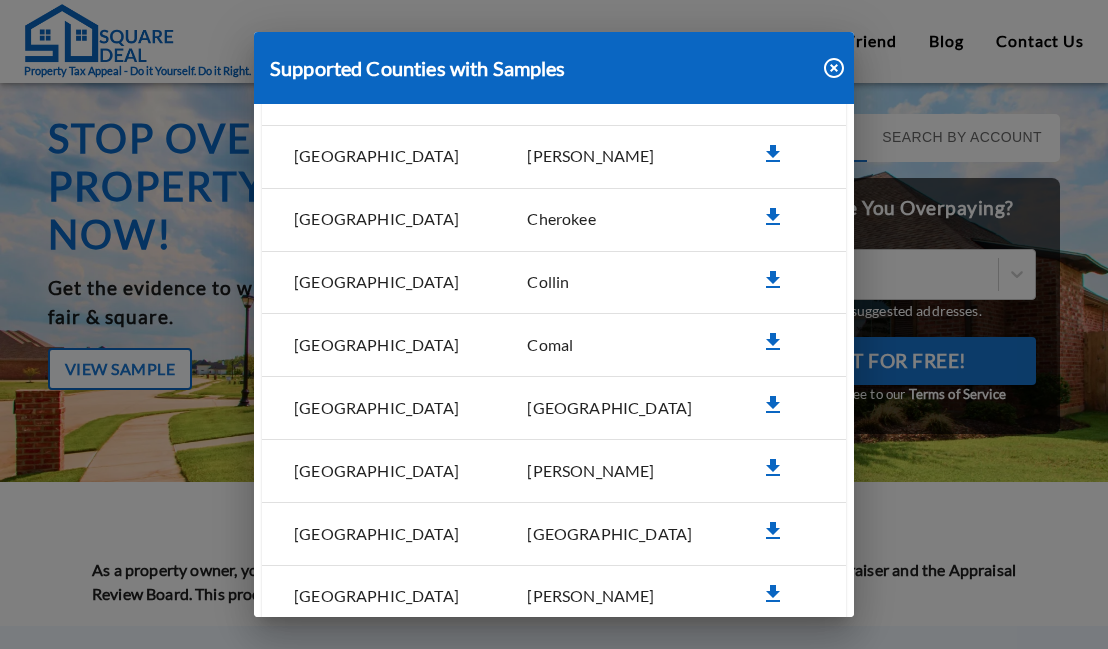 scroll, scrollTop: 540, scrollLeft: 0, axis: vertical 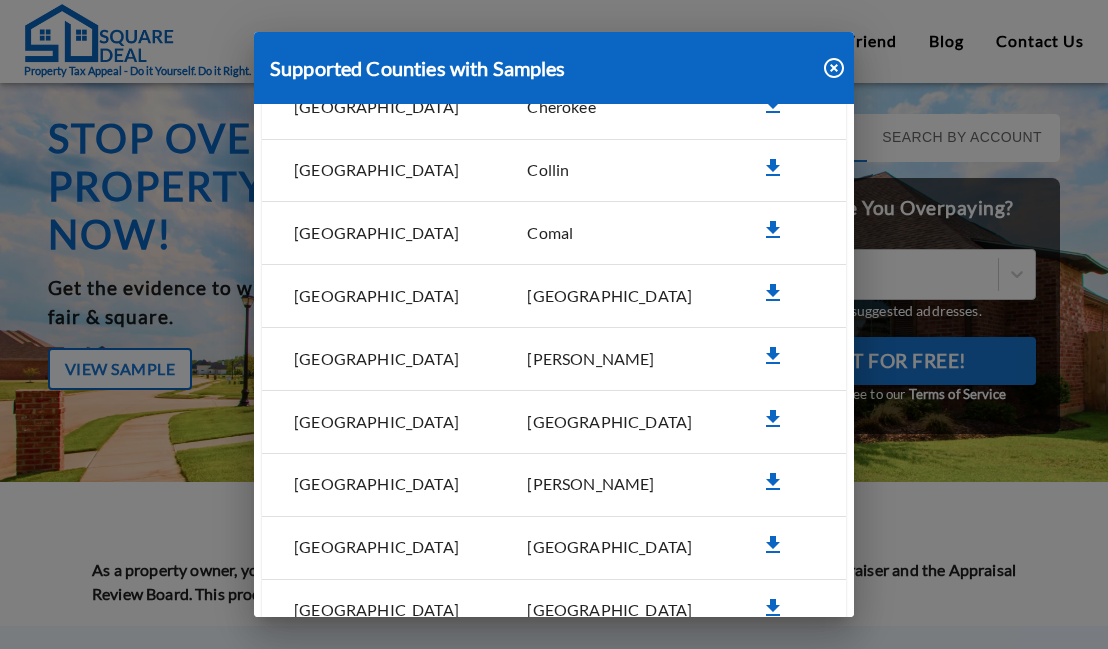 click on "[GEOGRAPHIC_DATA]" at bounding box center [611, 296] 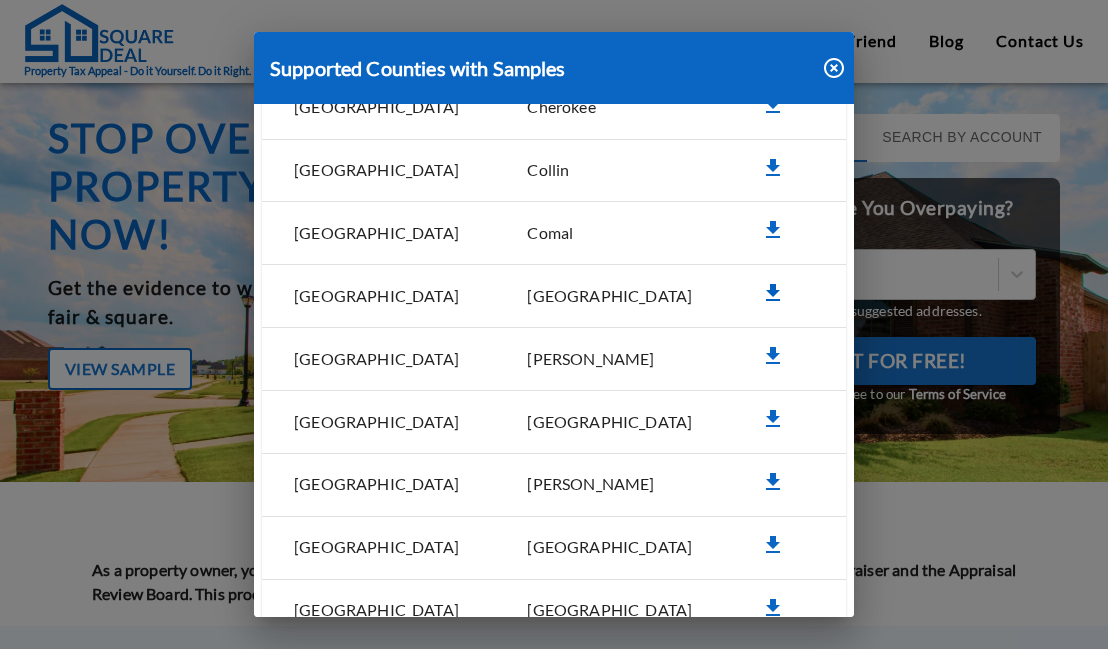 click 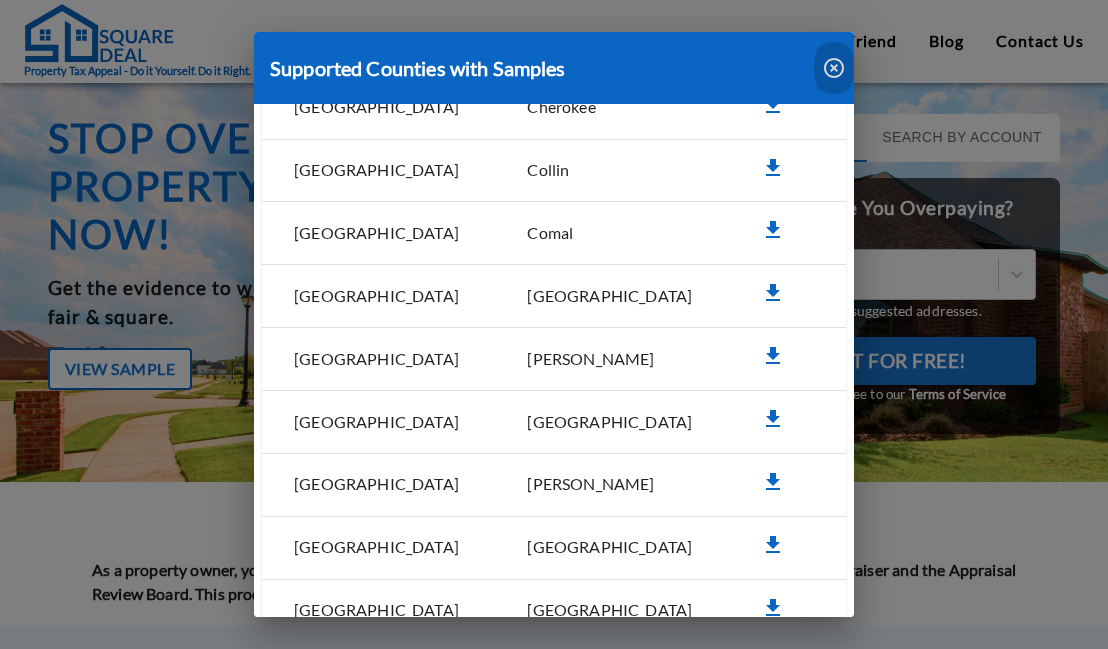 click 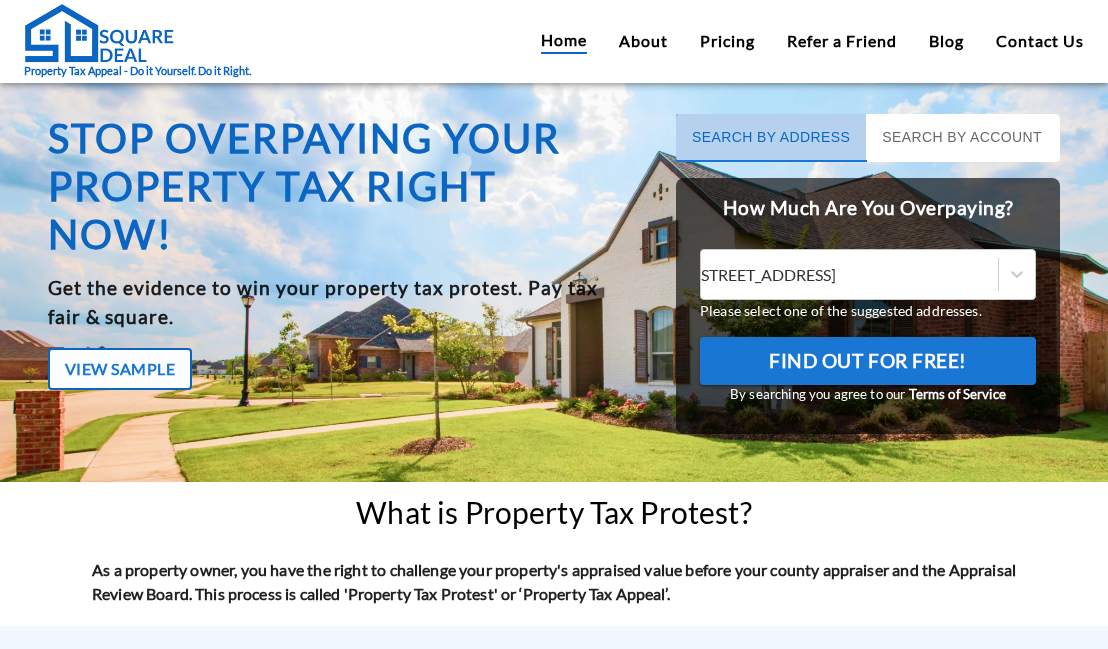 click on "Search by Address" at bounding box center [771, 138] 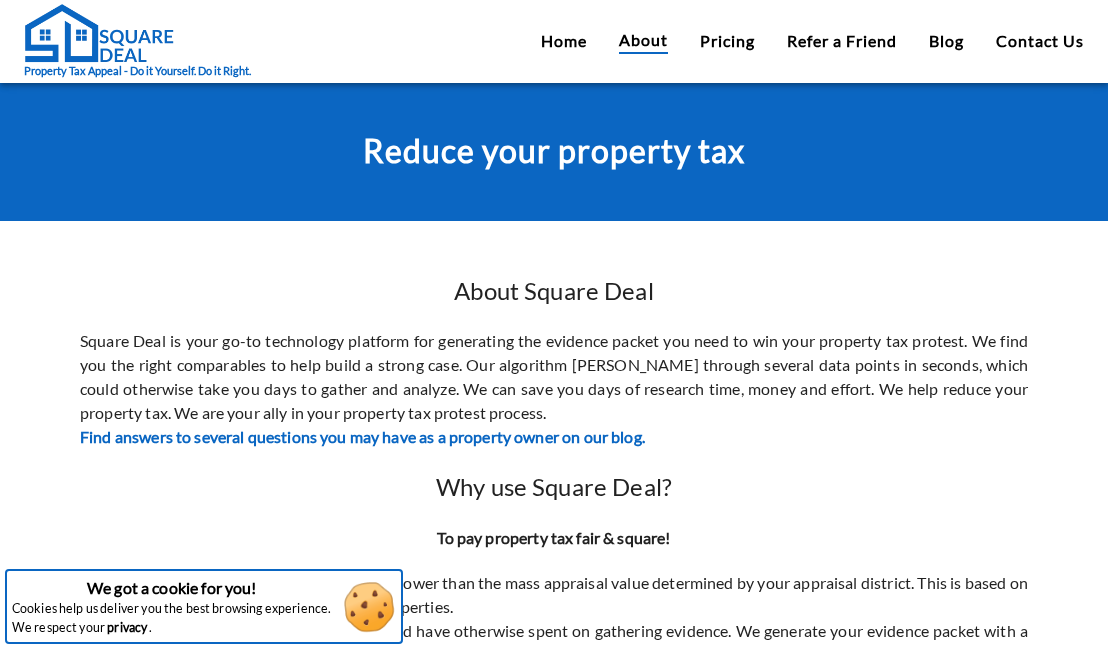 scroll, scrollTop: 0, scrollLeft: 0, axis: both 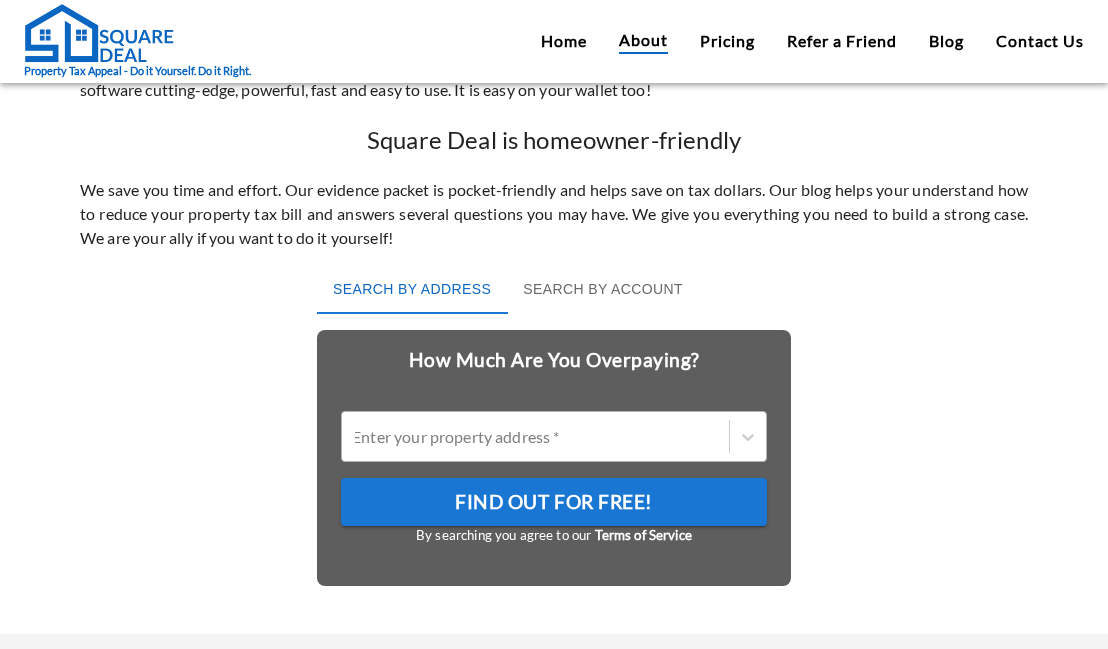 click on "Enter your property address *" at bounding box center [535, 437] 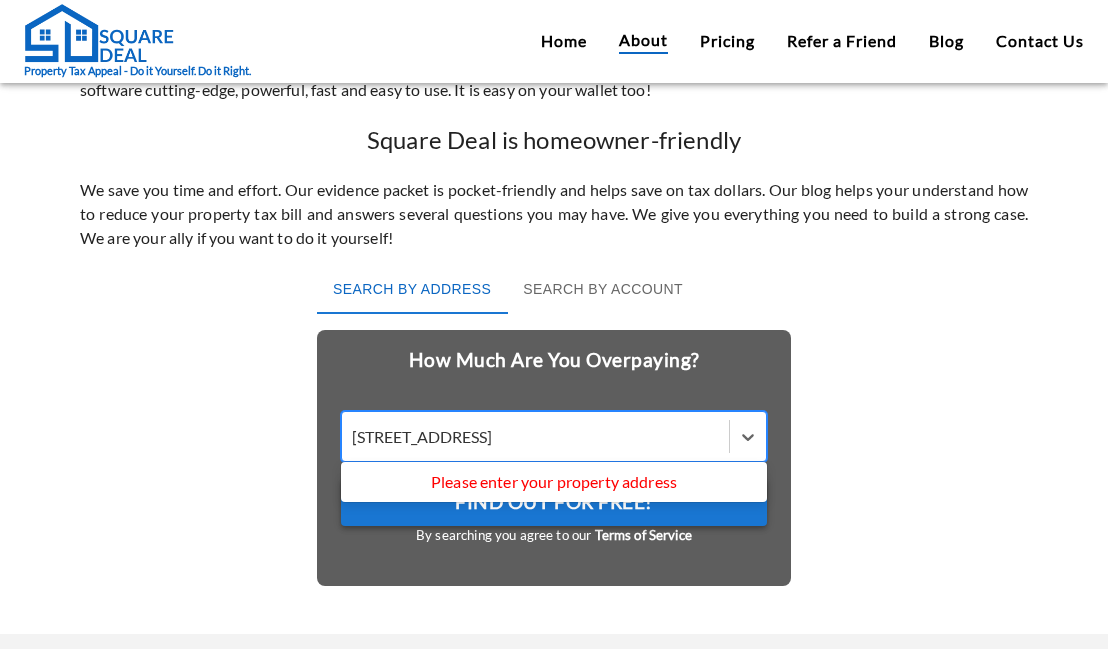 type on "804 twilight circle richardson tx 75080" 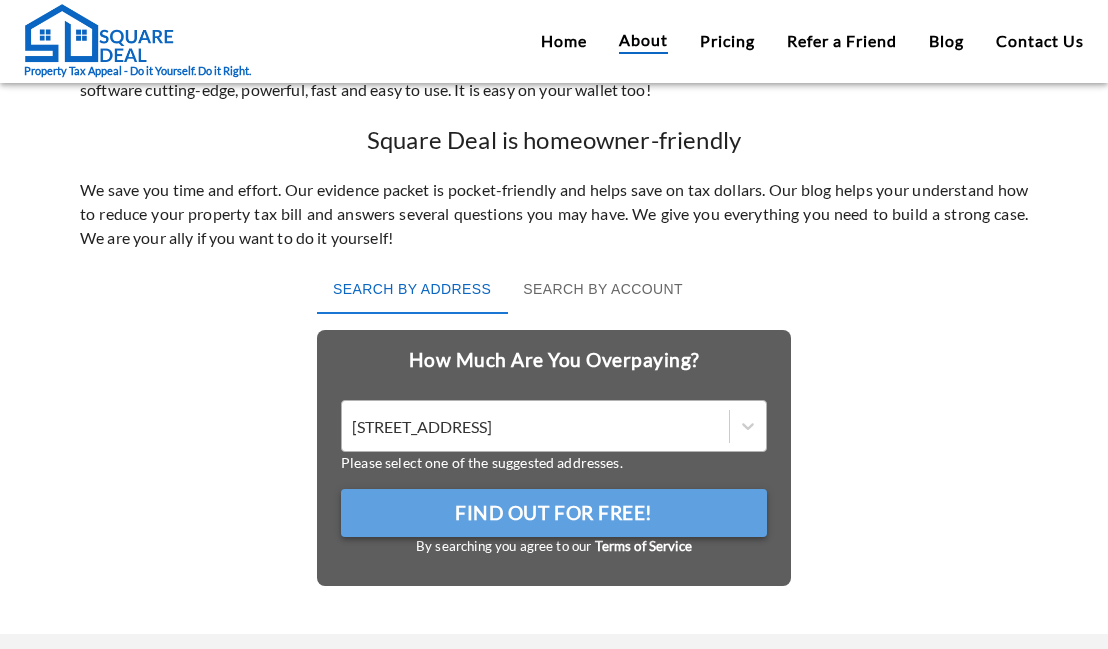 click on "Find Out For Free!" at bounding box center [554, 513] 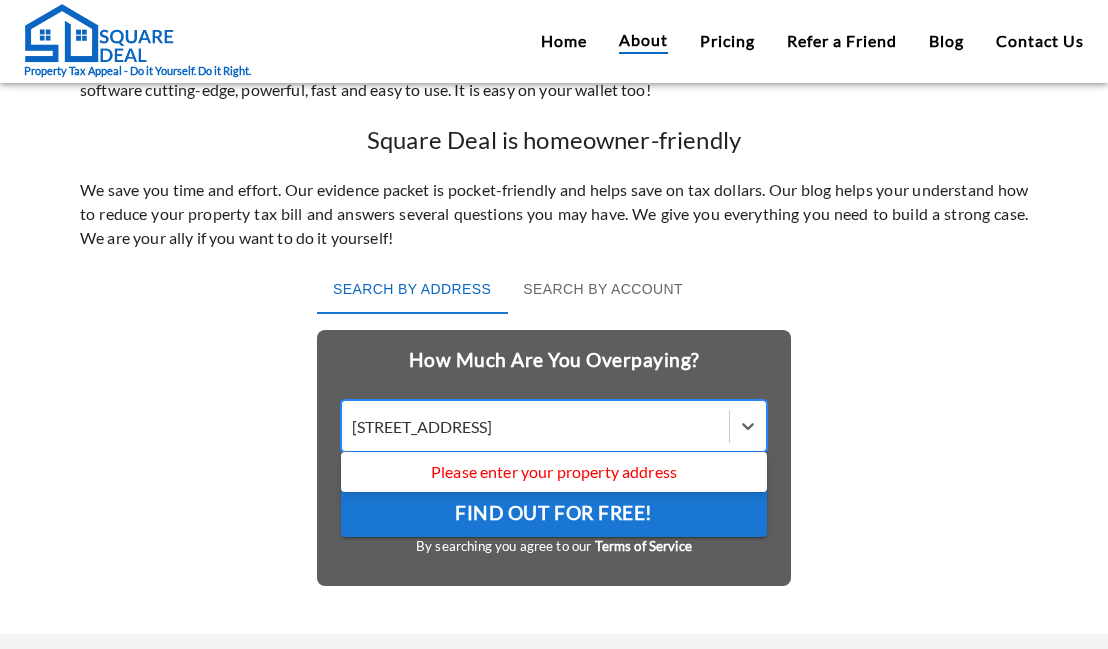 click on "804 twilight circle richardson tx 75080" at bounding box center (535, 426) 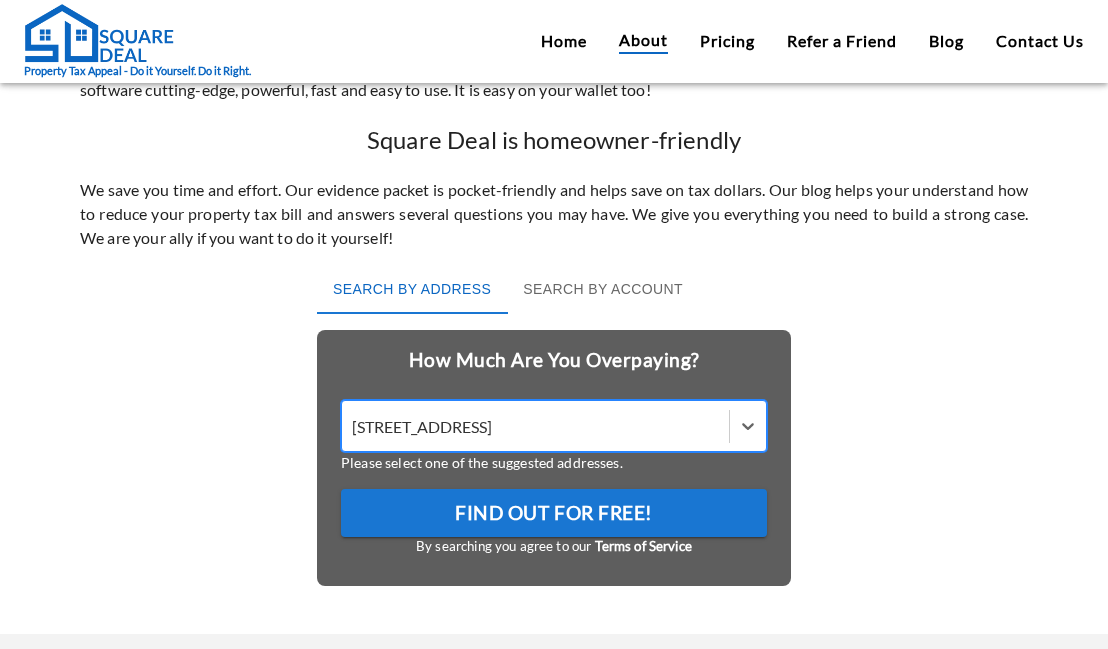 click on "804 twilight circle richardson tx 75080" at bounding box center (535, 426) 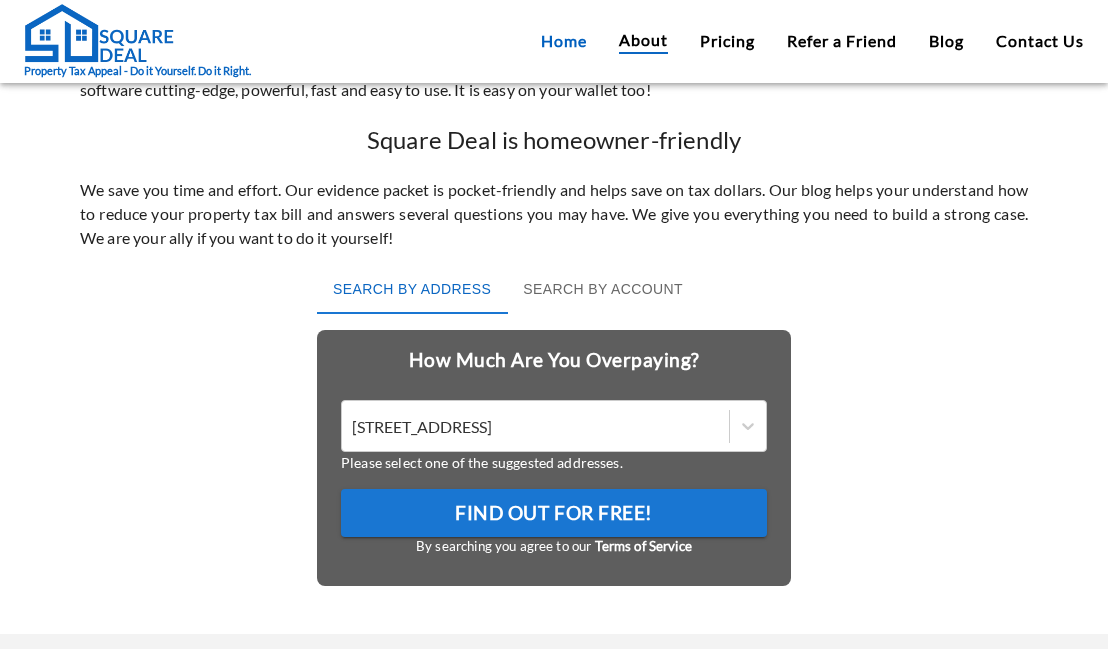 click on "Home" at bounding box center [564, 41] 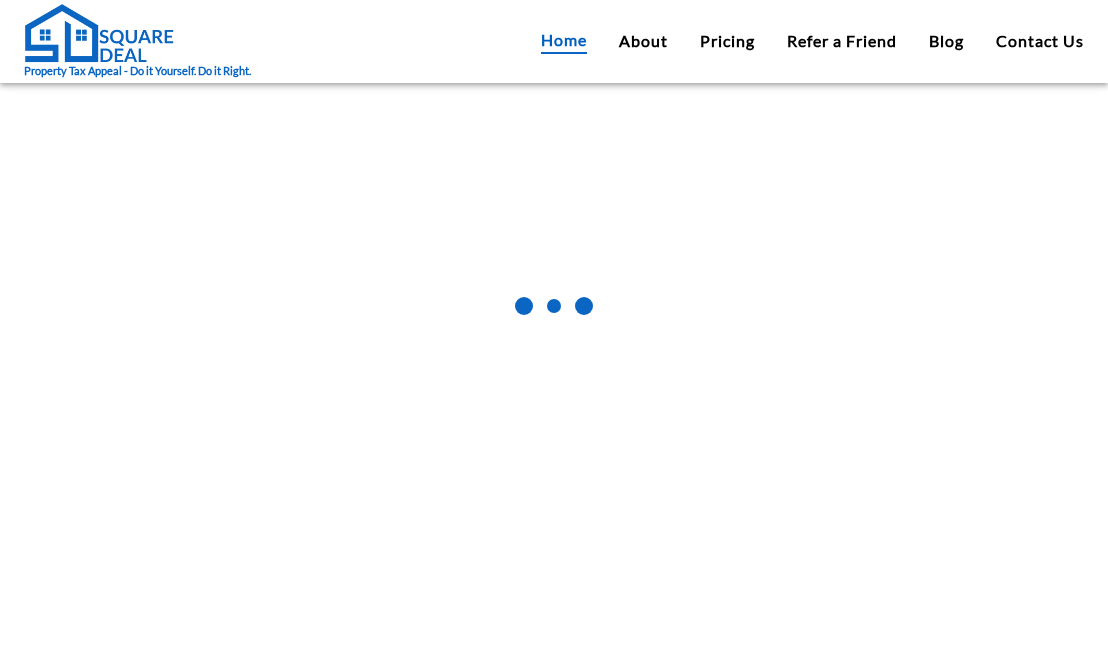 scroll, scrollTop: 0, scrollLeft: 0, axis: both 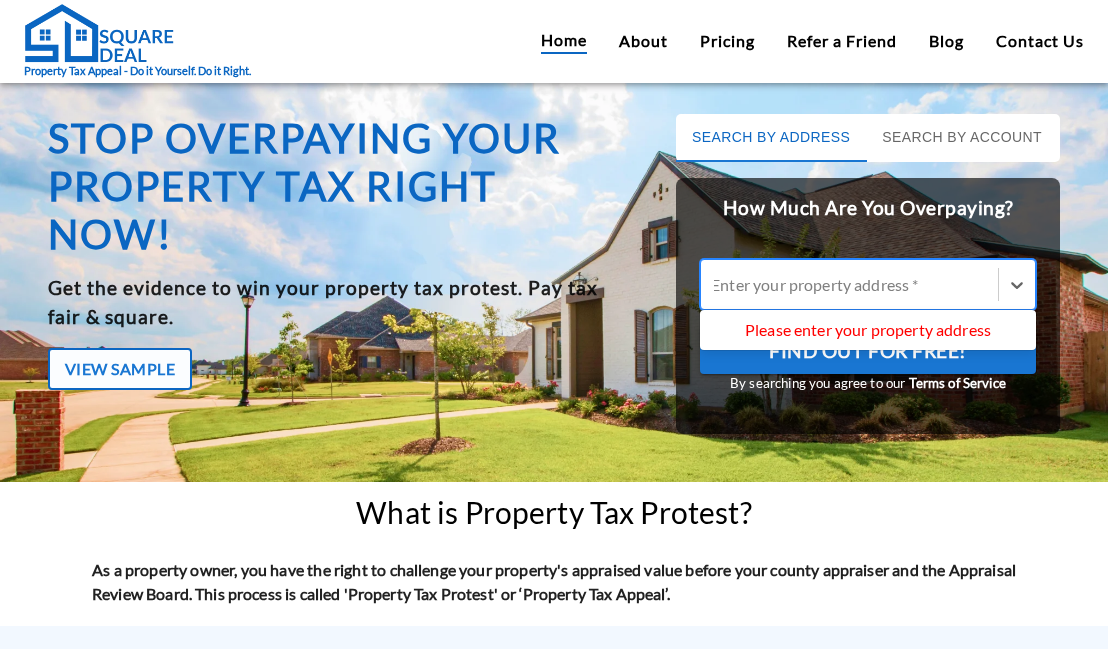click on "Enter your property address *" at bounding box center (849, 285) 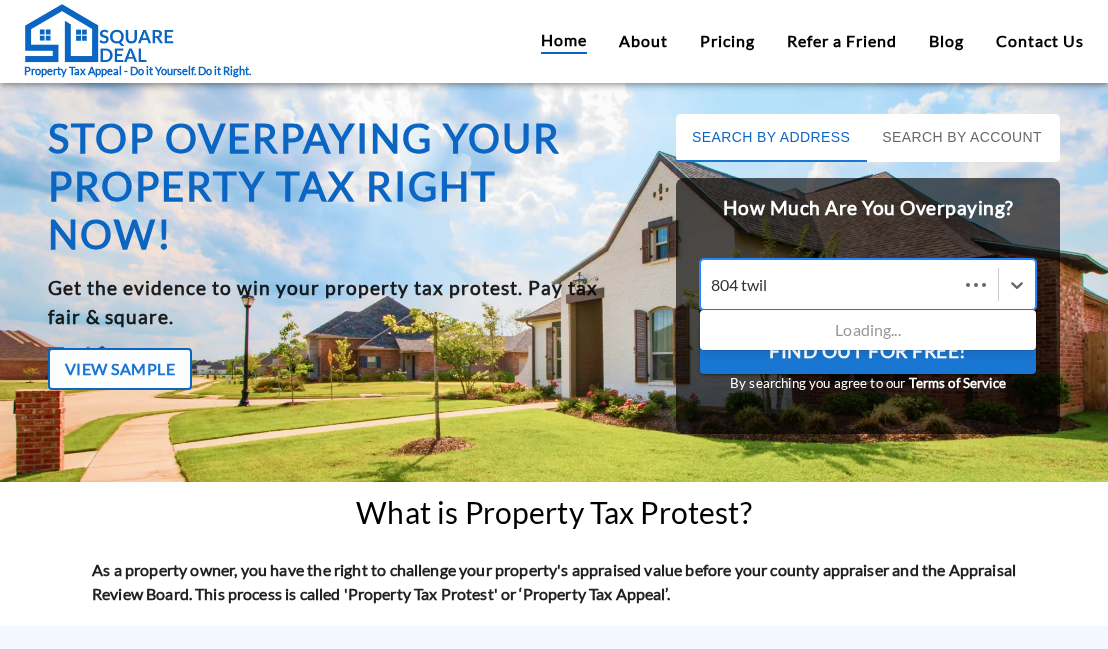 scroll, scrollTop: 0, scrollLeft: 0, axis: both 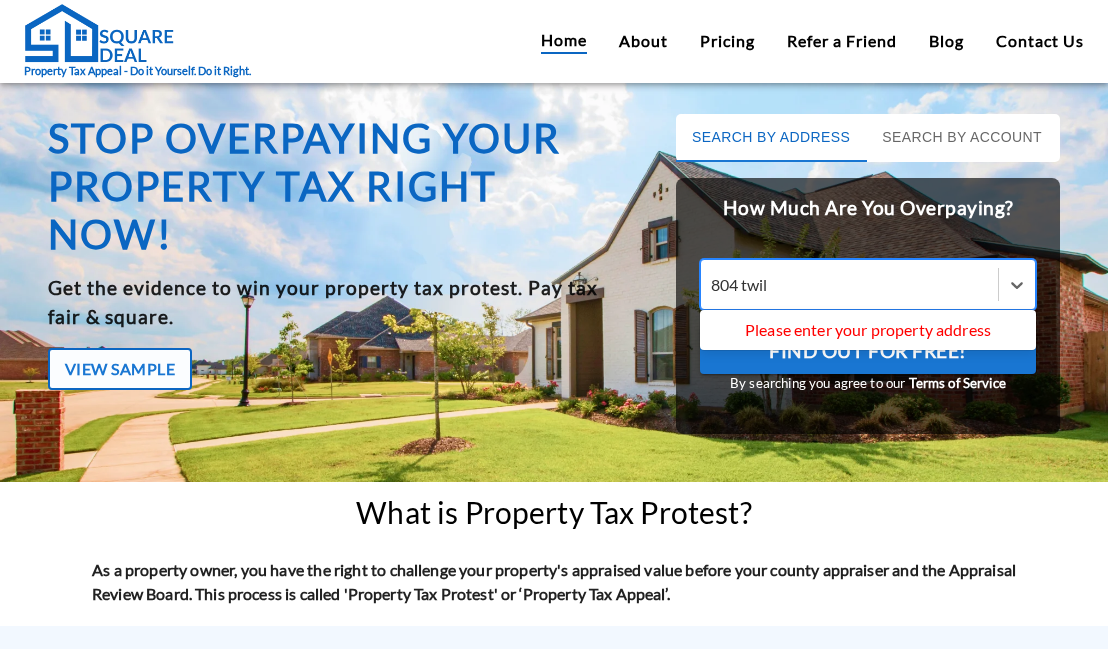 click on "Please enter your property address" at bounding box center [868, 330] 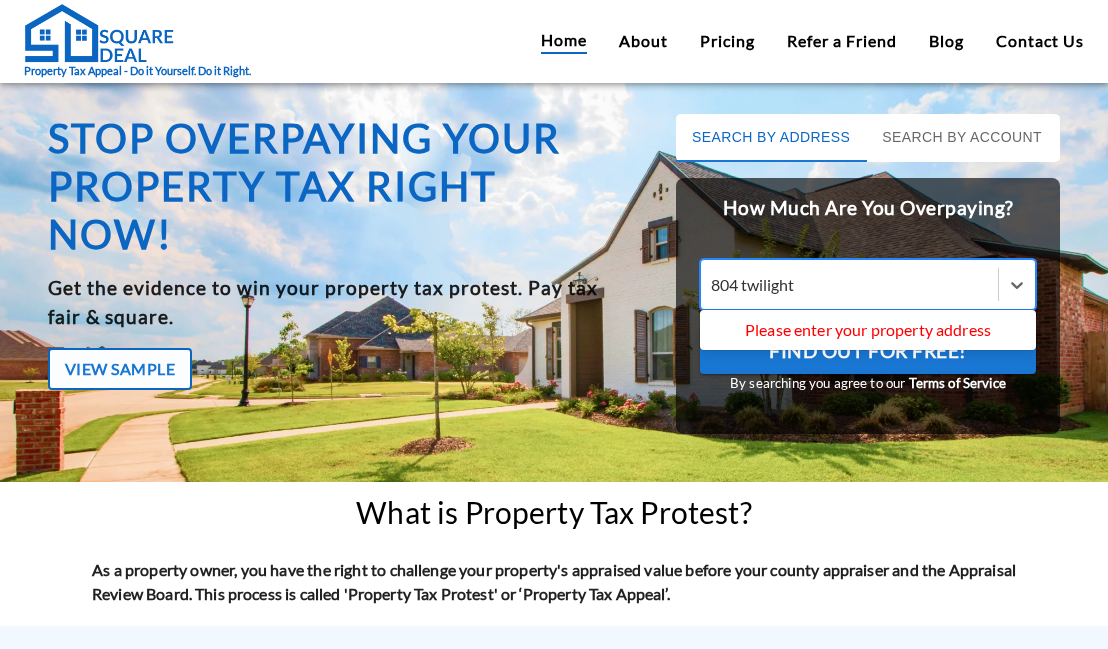 click on "Please enter your property address" at bounding box center [868, 330] 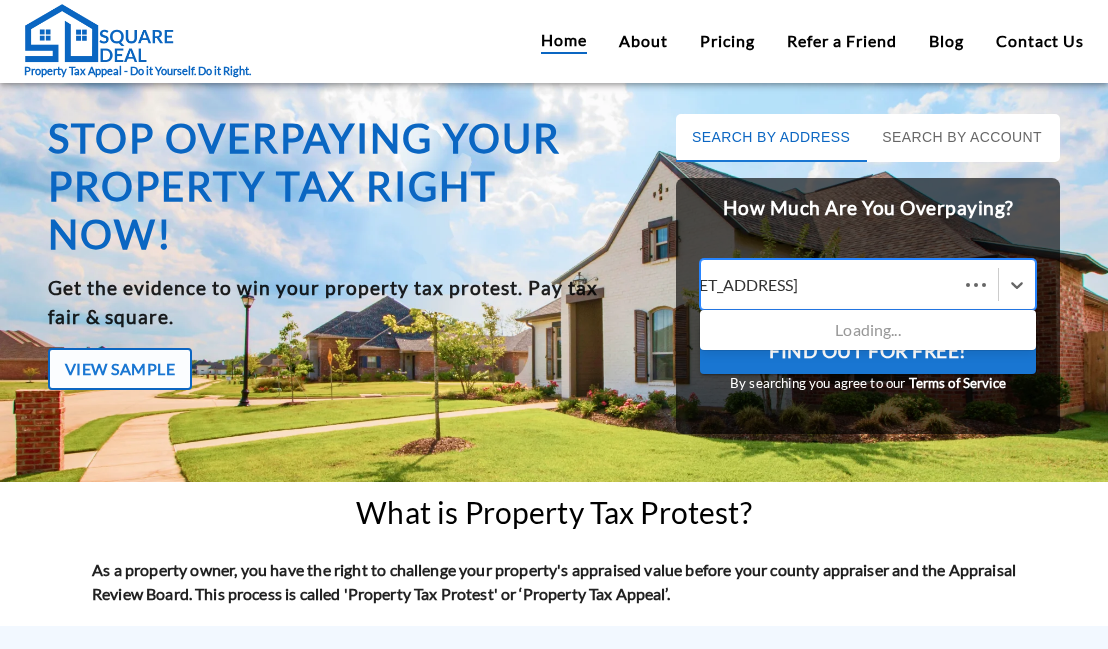 scroll, scrollTop: 0, scrollLeft: 13, axis: horizontal 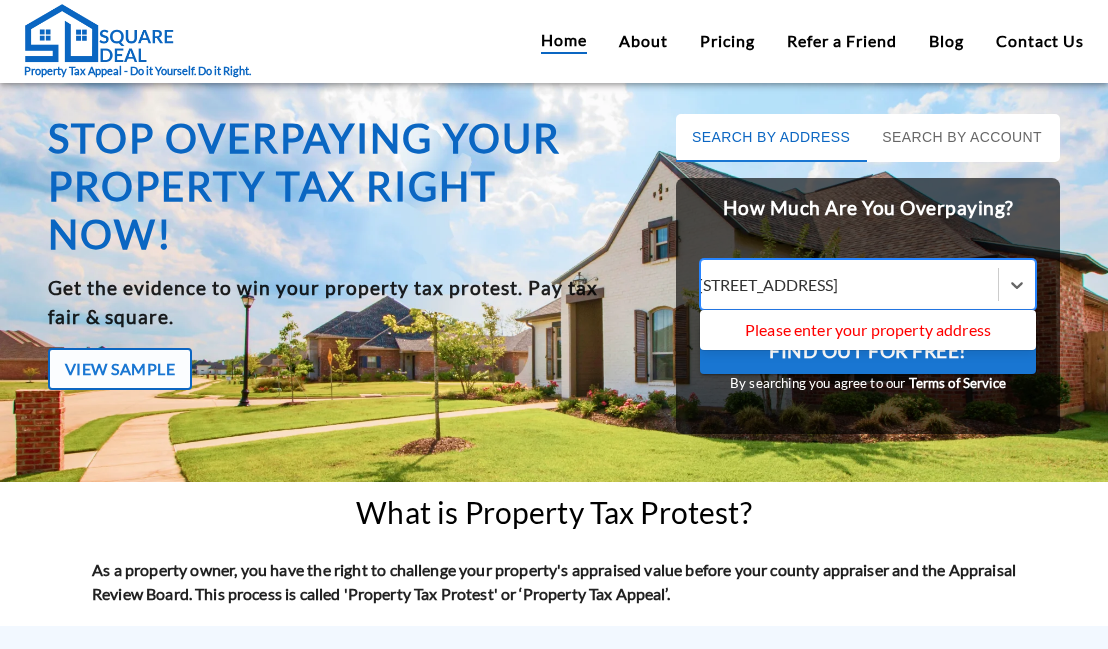type on "804 twilight Circle, Richardson, TX 75080" 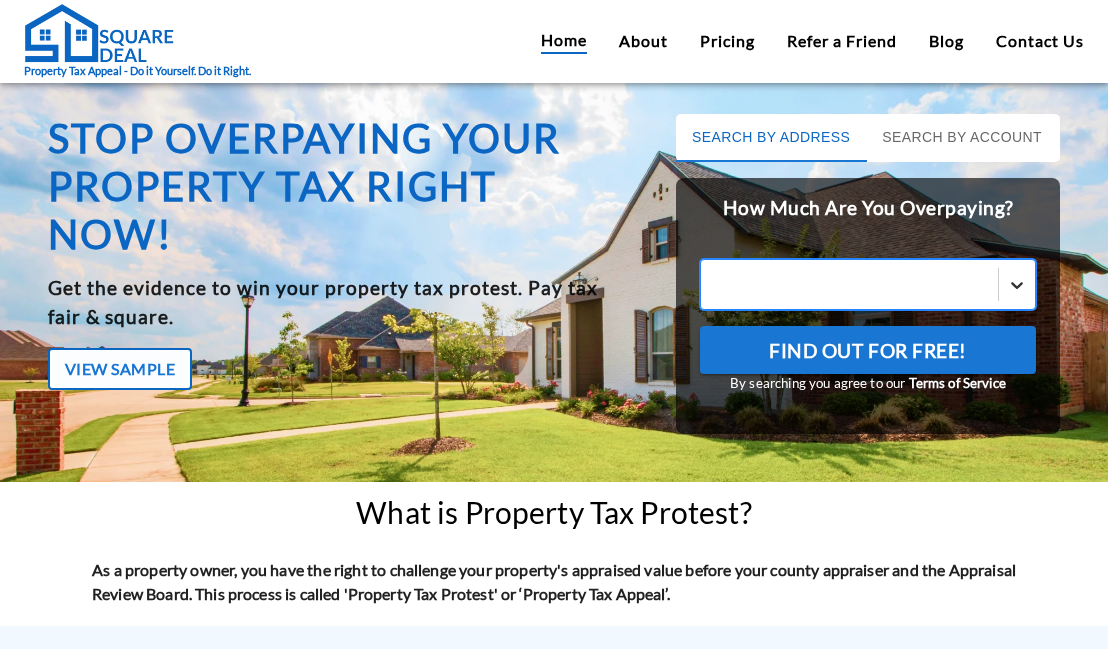 click 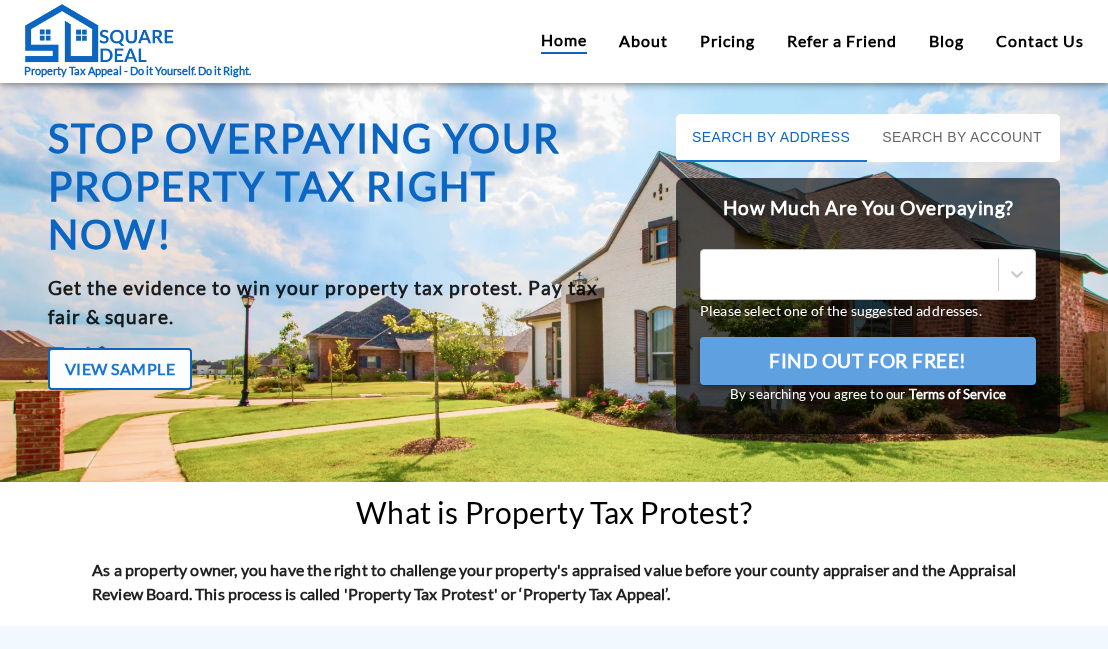 click on "Find Out For Free! By searching you agree to our   Terms of Service" at bounding box center (868, 371) 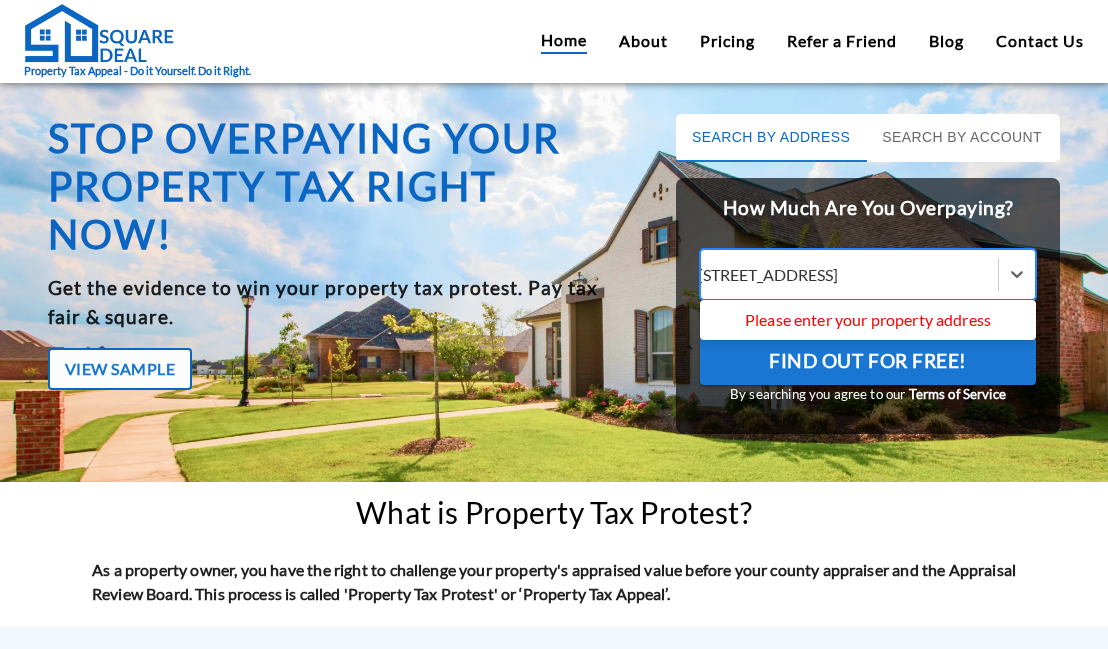 click on "804 twilight Circle, Richardson, TX 75080" at bounding box center [844, 274] 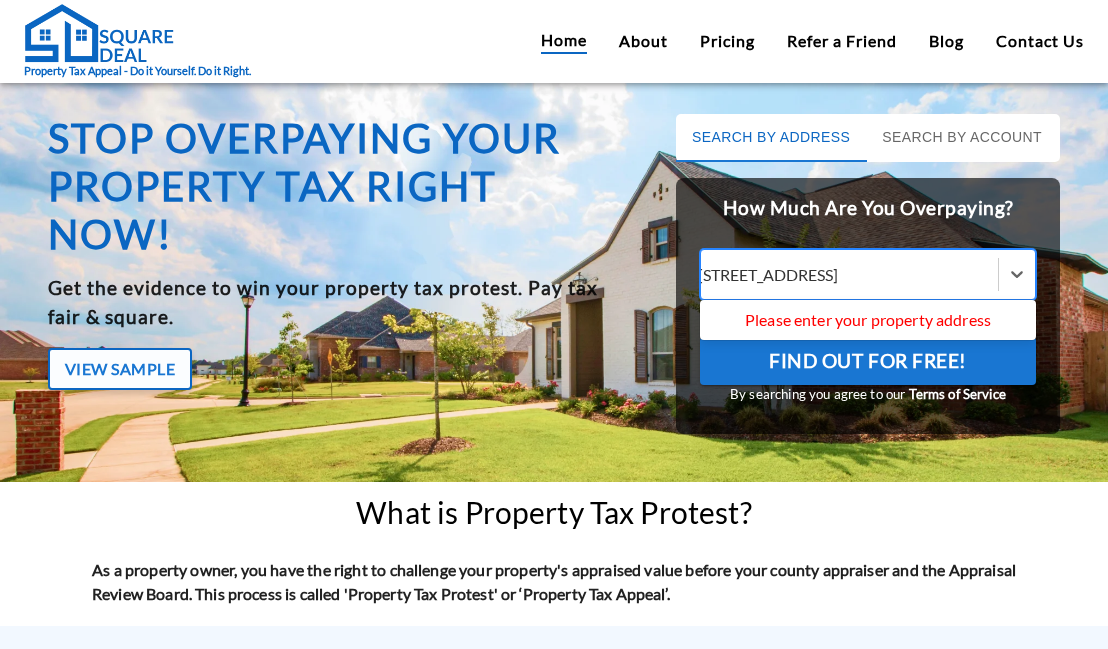 click on "View Sample" at bounding box center [120, 369] 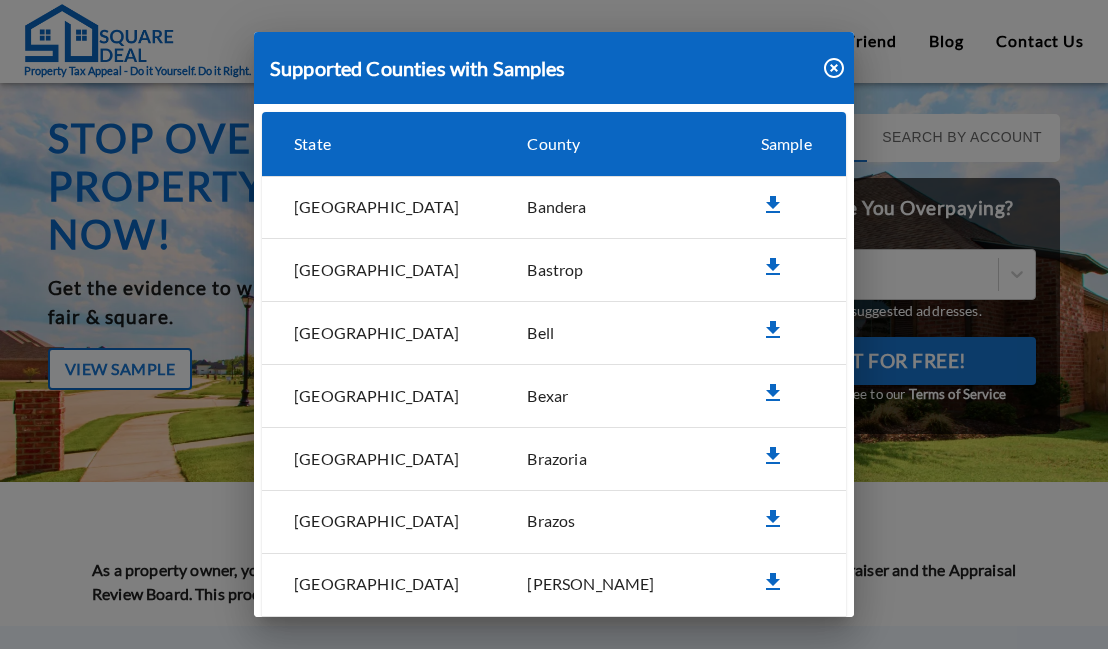 click on "Supported Counties with [GEOGRAPHIC_DATA] [GEOGRAPHIC_DATA] [GEOGRAPHIC_DATA] [GEOGRAPHIC_DATA] [GEOGRAPHIC_DATA] [GEOGRAPHIC_DATA] [GEOGRAPHIC_DATA] [GEOGRAPHIC_DATA] [GEOGRAPHIC_DATA] [GEOGRAPHIC_DATA] [GEOGRAPHIC_DATA] [GEOGRAPHIC_DATA] [GEOGRAPHIC_DATA] [GEOGRAPHIC_DATA] [GEOGRAPHIC_DATA] [GEOGRAPHIC_DATA] [GEOGRAPHIC_DATA] [GEOGRAPHIC_DATA] [GEOGRAPHIC_DATA] [GEOGRAPHIC_DATA] [GEOGRAPHIC_DATA] [GEOGRAPHIC_DATA] [GEOGRAPHIC_DATA] [GEOGRAPHIC_DATA] [GEOGRAPHIC_DATA] [GEOGRAPHIC_DATA] [GEOGRAPHIC_DATA] [GEOGRAPHIC_DATA] [GEOGRAPHIC_DATA] [GEOGRAPHIC_DATA] [GEOGRAPHIC_DATA] [GEOGRAPHIC_DATA] [GEOGRAPHIC_DATA] [GEOGRAPHIC_DATA] [GEOGRAPHIC_DATA] [GEOGRAPHIC_DATA] [GEOGRAPHIC_DATA] [GEOGRAPHIC_DATA] [GEOGRAPHIC_DATA] [GEOGRAPHIC_DATA] [GEOGRAPHIC_DATA] [GEOGRAPHIC_DATA] [GEOGRAPHIC_DATA] [GEOGRAPHIC_DATA] [GEOGRAPHIC_DATA] [GEOGRAPHIC_DATA] [GEOGRAPHIC_DATA] [GEOGRAPHIC_DATA] [GEOGRAPHIC_DATA] [GEOGRAPHIC_DATA] [GEOGRAPHIC_DATA] [GEOGRAPHIC_DATA] [GEOGRAPHIC_DATA] [GEOGRAPHIC_DATA] [GEOGRAPHIC_DATA] [GEOGRAPHIC_DATA] [GEOGRAPHIC_DATA] [GEOGRAPHIC_DATA]-[GEOGRAPHIC_DATA] [GEOGRAPHIC_DATA] [GEOGRAPHIC_DATA] [GEOGRAPHIC_DATA] [GEOGRAPHIC_DATA] Rows per page: 30 30 1–30 of 37 SAVE BIG on your  2025  property tax! Can’t find your county? Let us know. We will look at adding support for your county. Spooked by your appraisal notice? Want to find out how much you can save? Our systems can identify your savings in a min and notify you! Email   * Property address   * State   * [US_STATE] Type and select your county   * Type and select your county Feedback x GET NOTIFIED! Submit We will never sell/rent your data to any 3rd party.That's our promise. You can unsubscribe anytime." at bounding box center (554, 324) 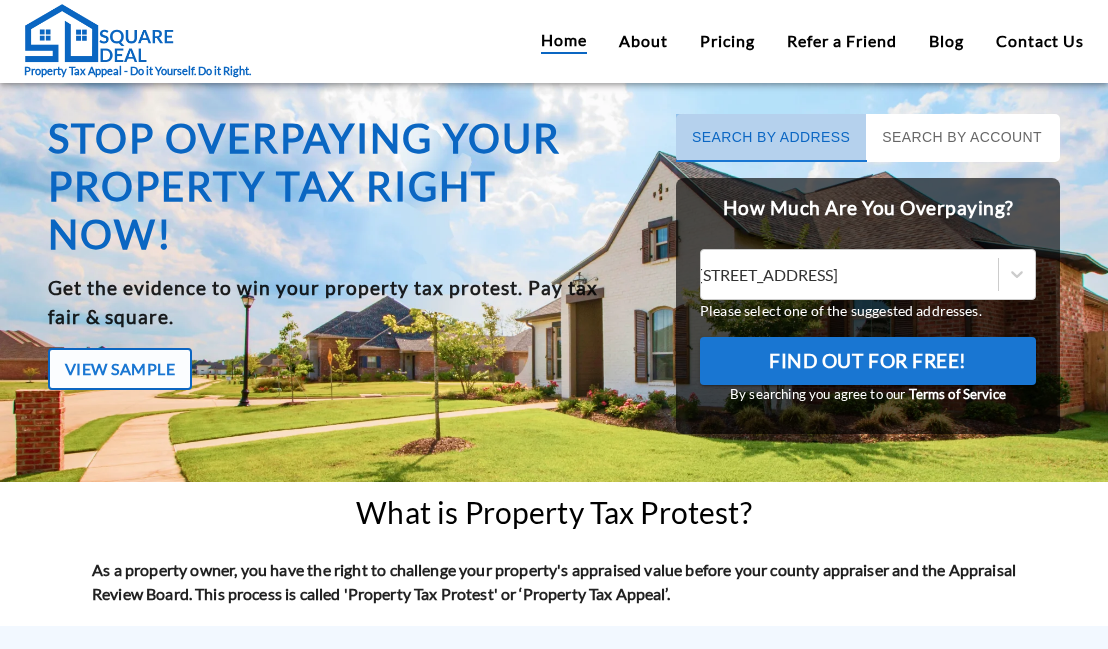 click on "Search by Address" at bounding box center (771, 138) 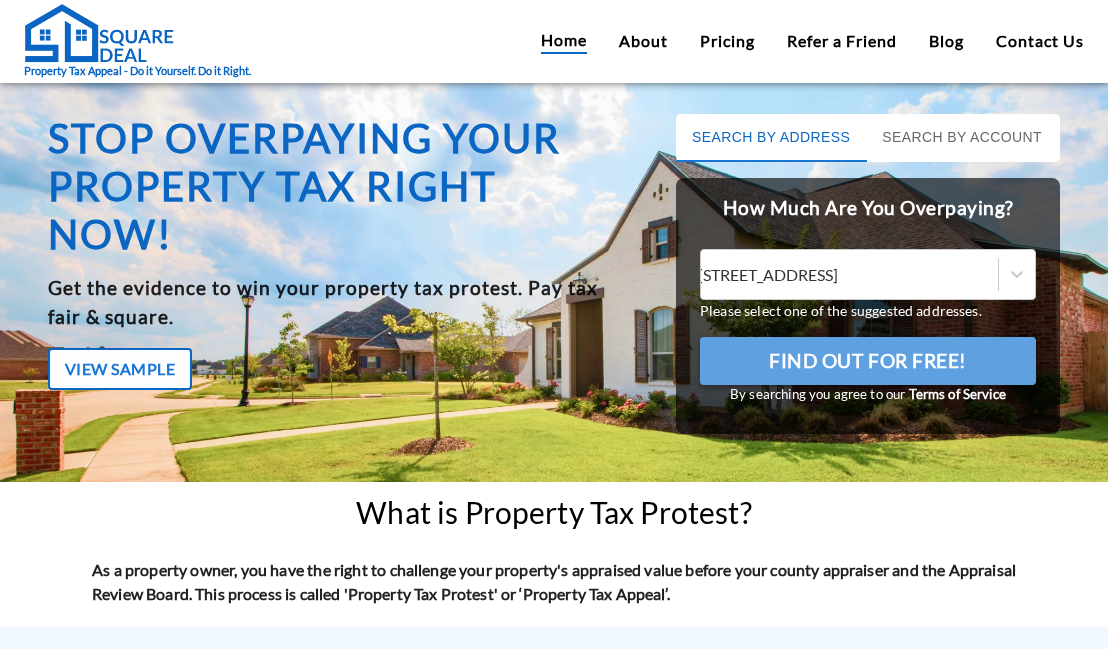 click on "Find Out For Free!" at bounding box center (868, 361) 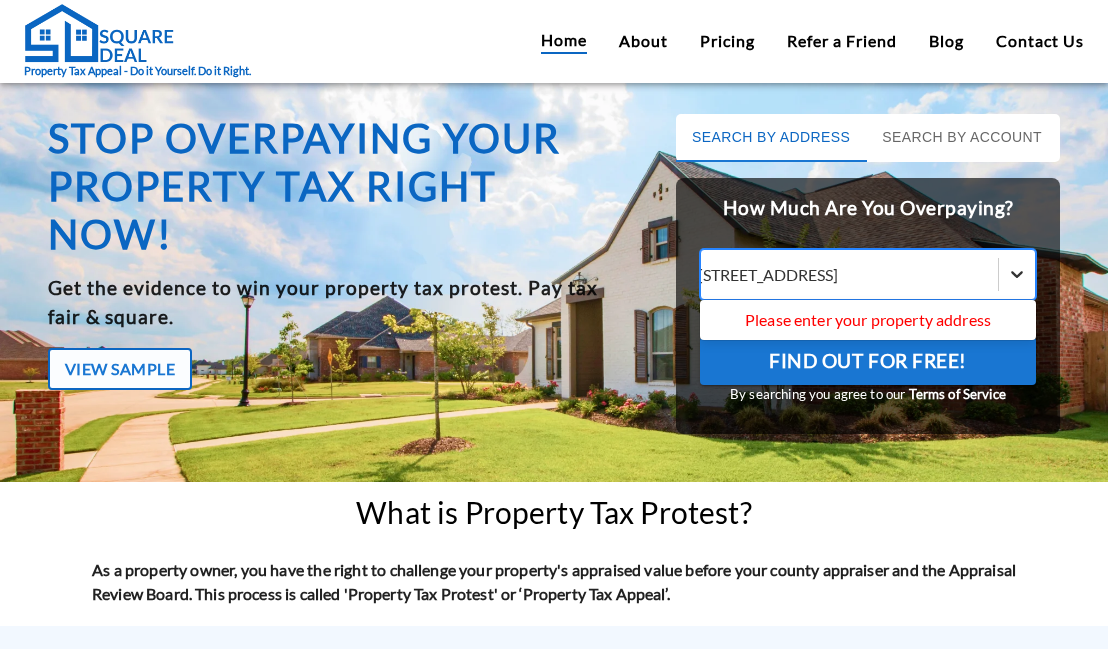 click 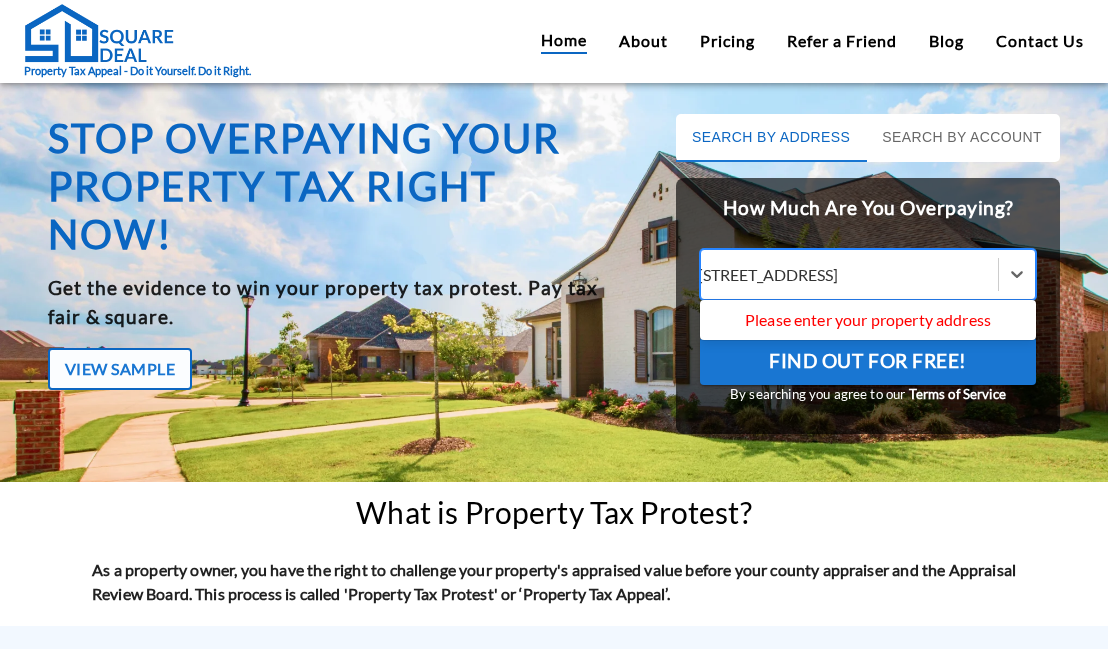 click on "Please enter your property address" at bounding box center (868, 320) 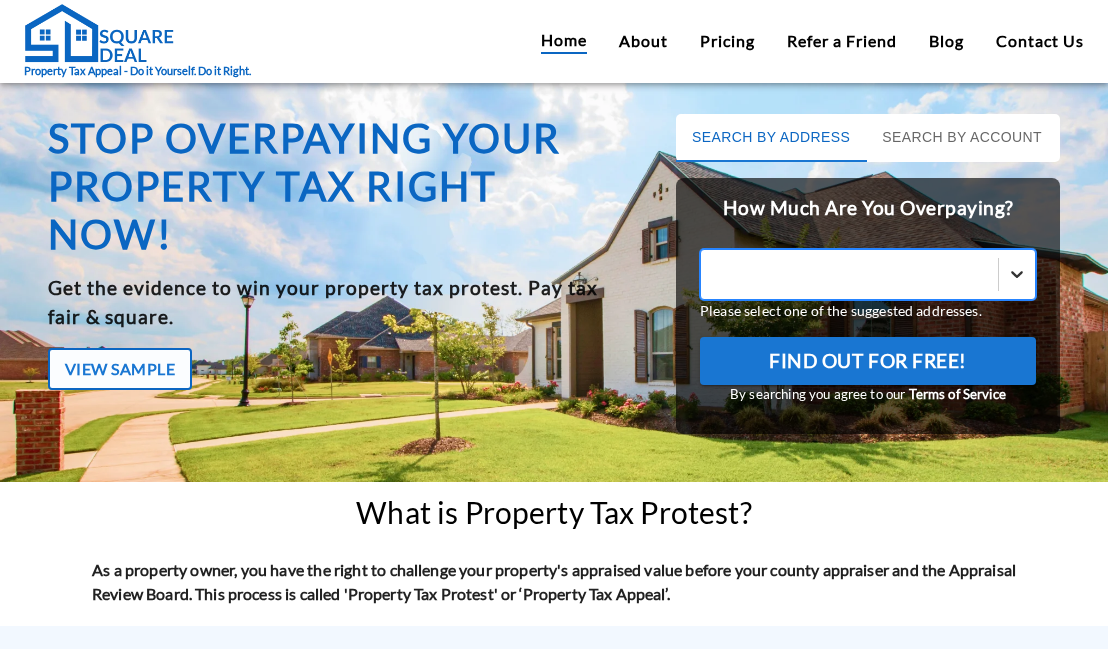 click 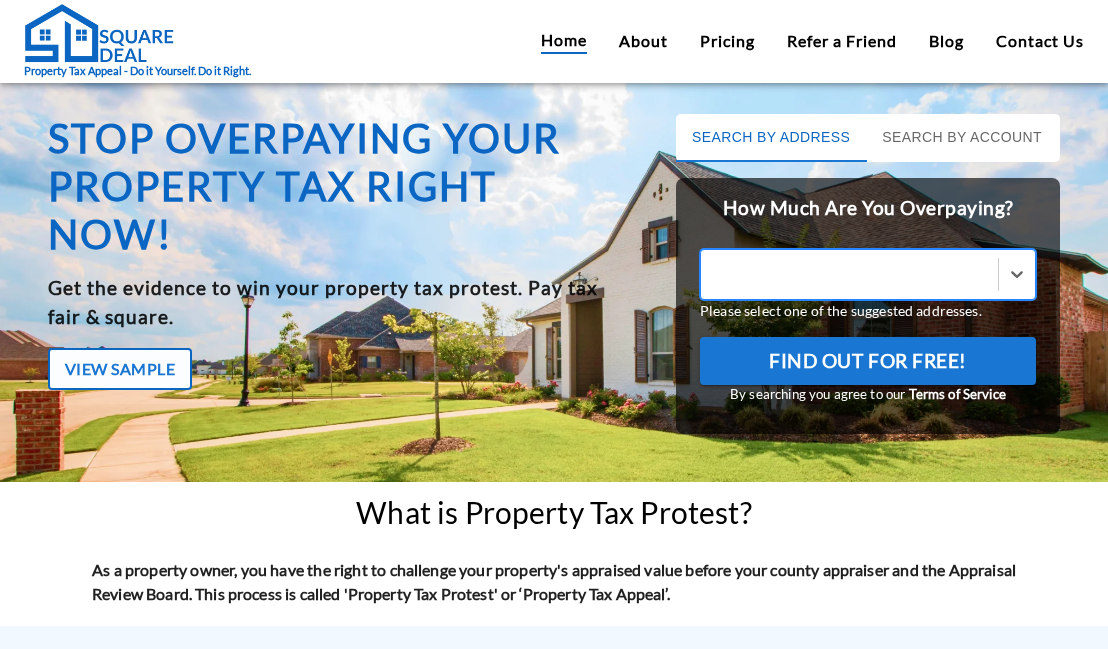 click on "804 twilight Circle, Richardson, TX 75080" at bounding box center [844, 274] 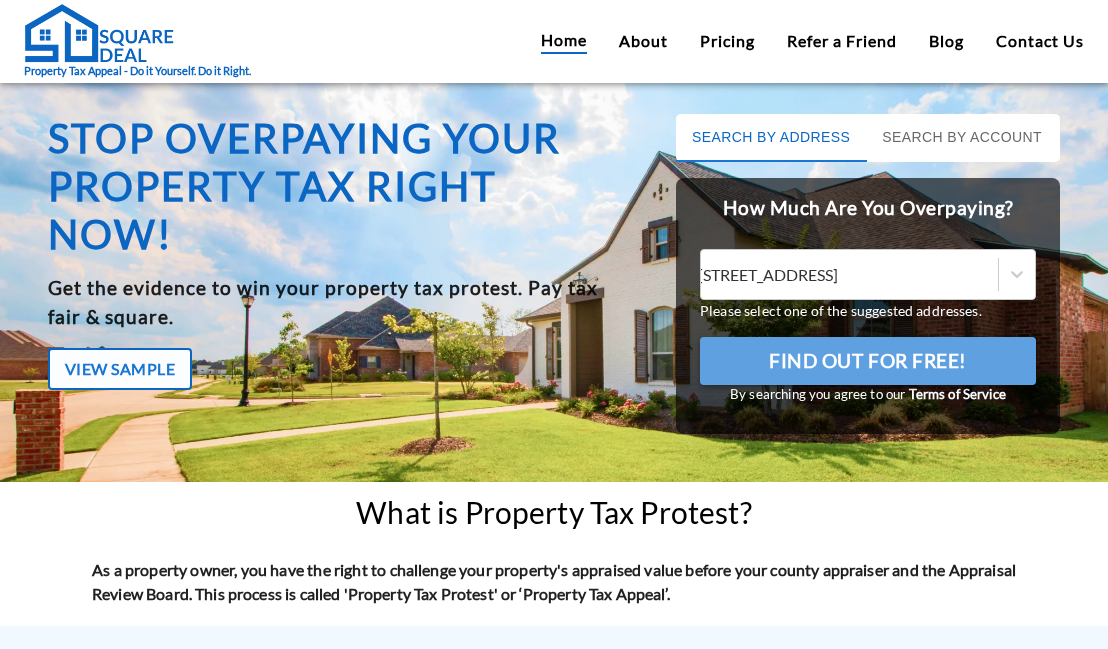click on "Find Out For Free!" at bounding box center [868, 361] 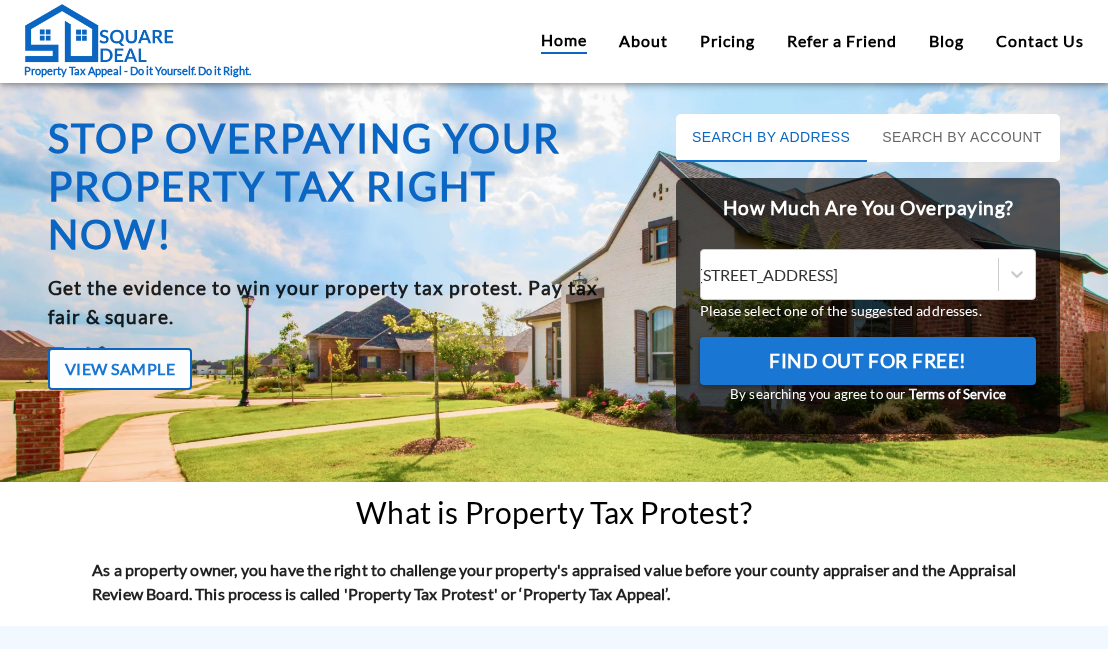 click on "Find Out For Free!" at bounding box center [868, 361] 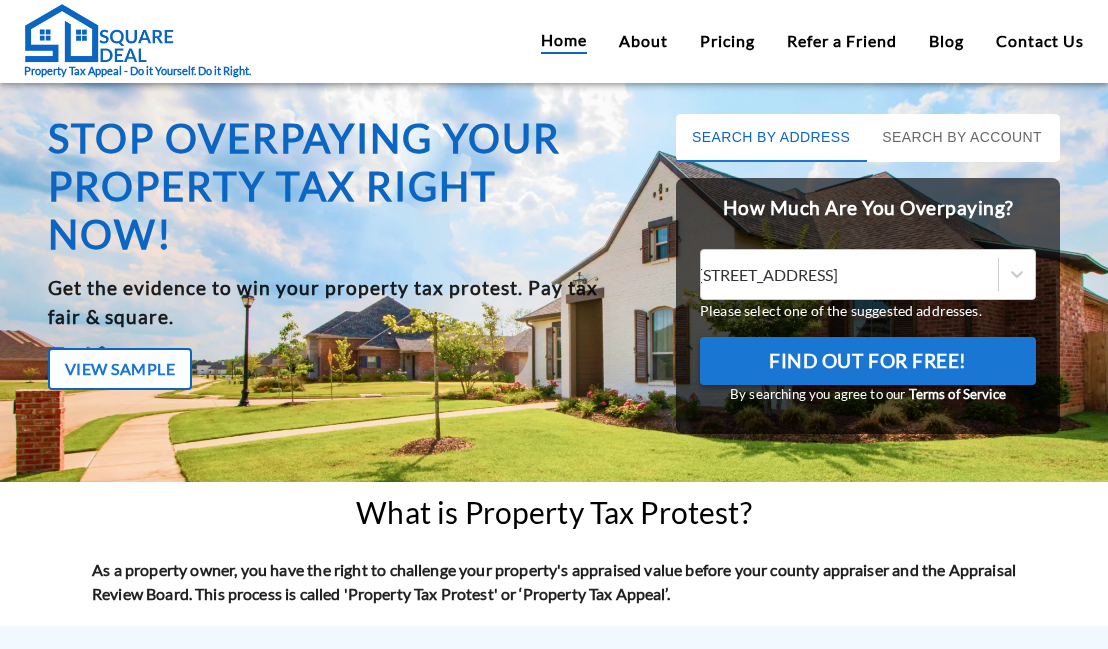 click on "Find Out For Free!" at bounding box center (868, 361) 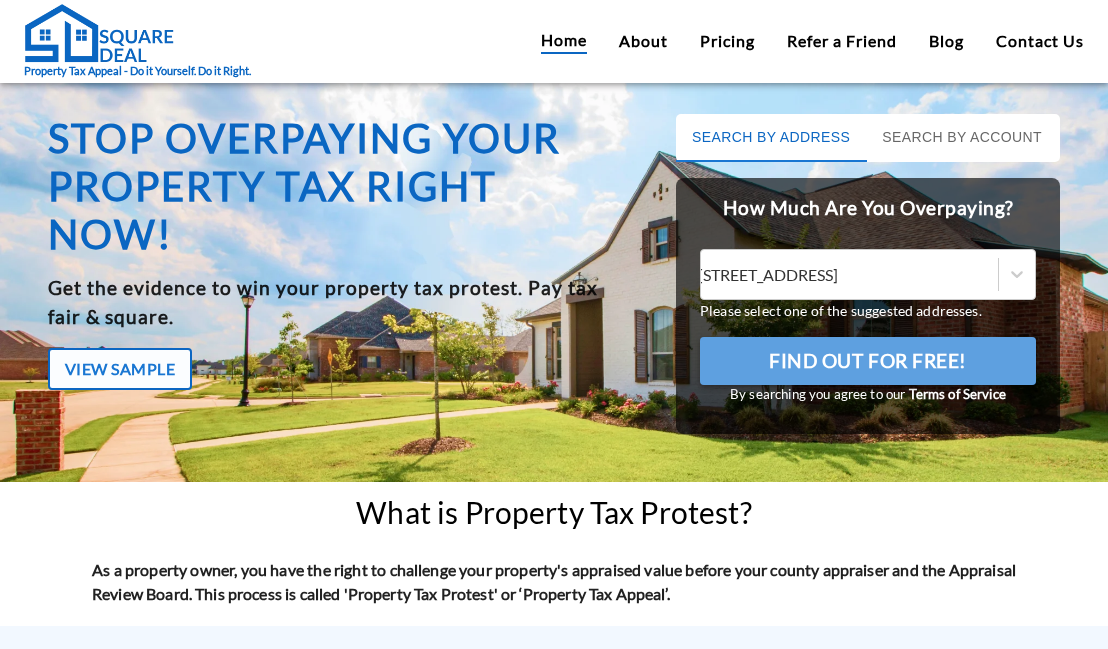 click on "Find Out For Free!" at bounding box center (868, 361) 